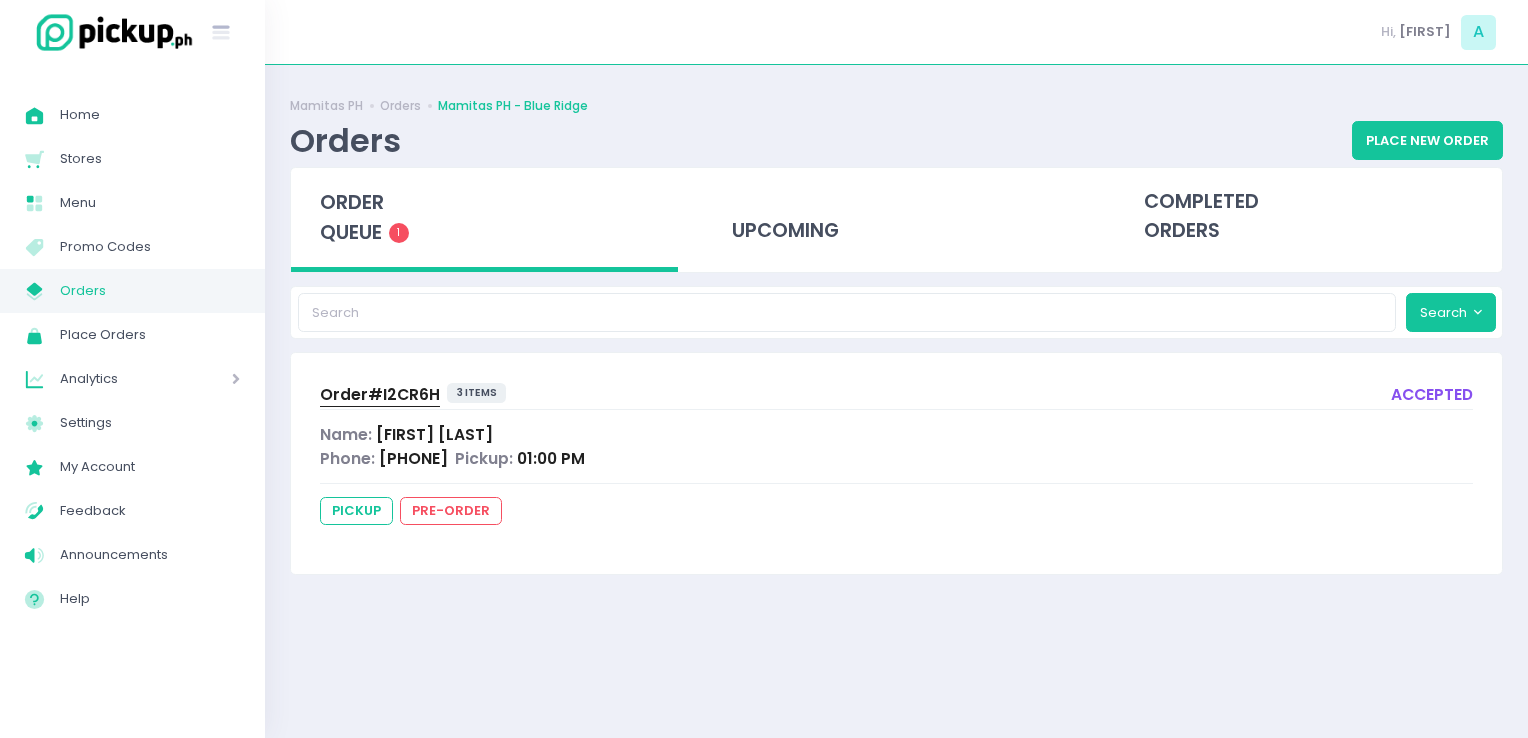 scroll, scrollTop: 0, scrollLeft: 0, axis: both 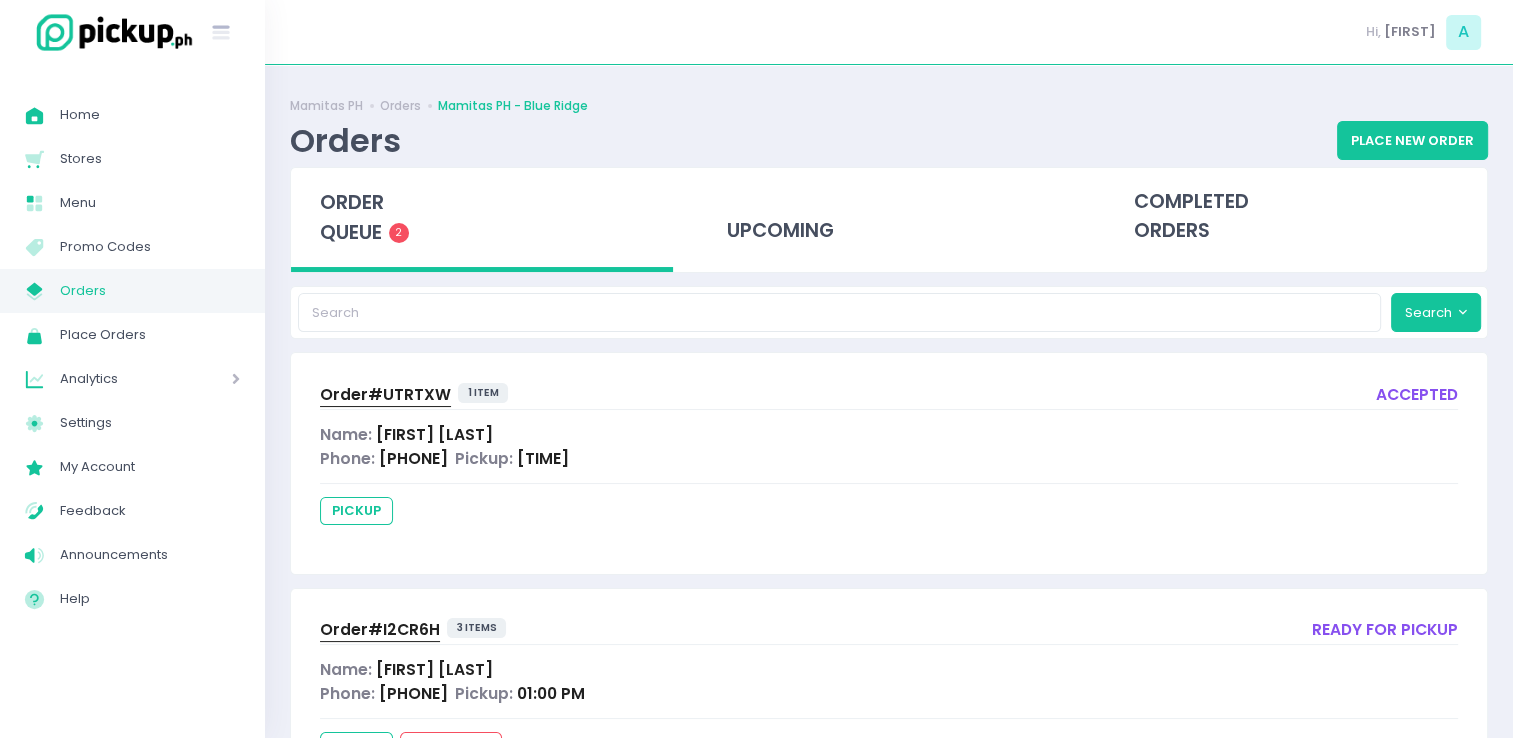 click on "Orders" at bounding box center (150, 291) 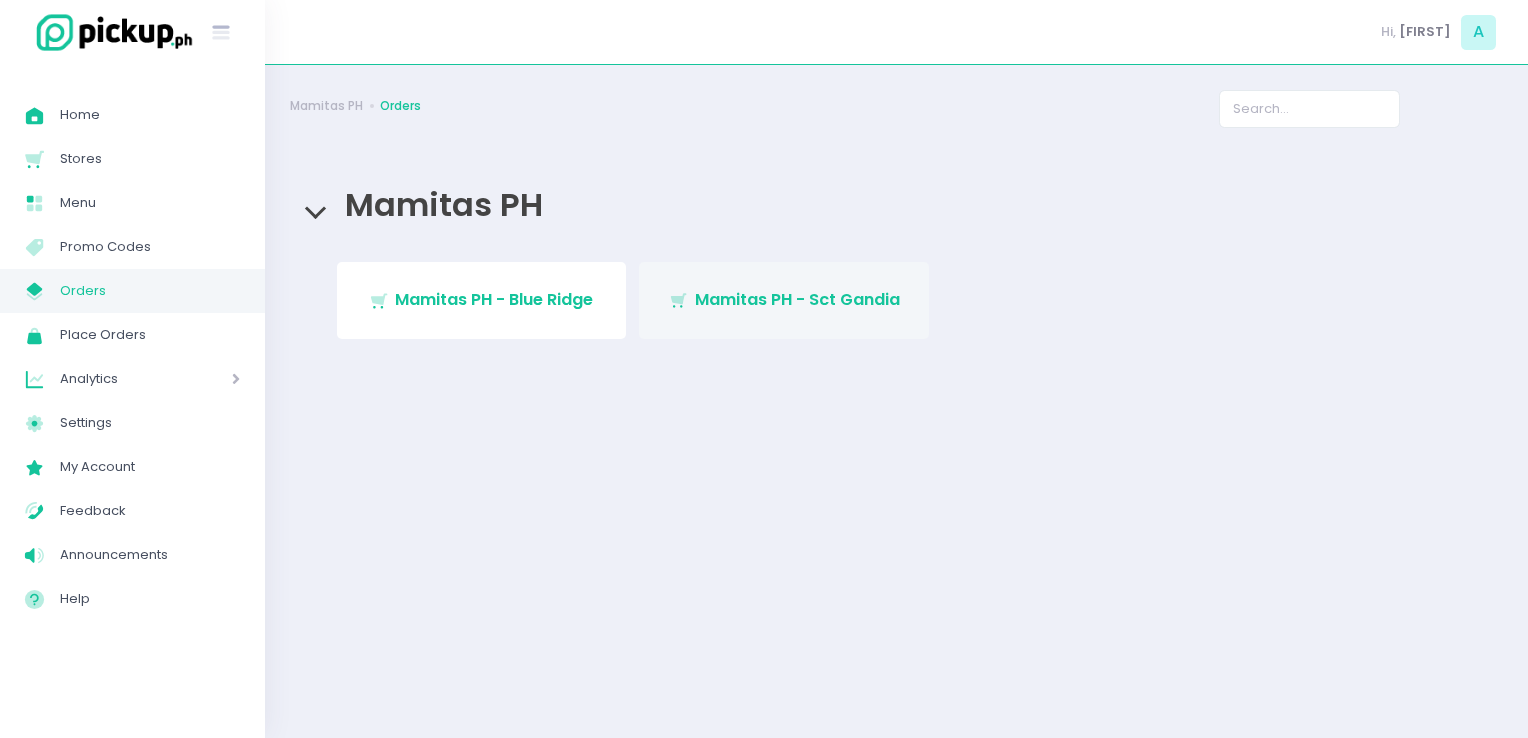 click on "Mamitas PH - Sct Gandia" at bounding box center [797, 299] 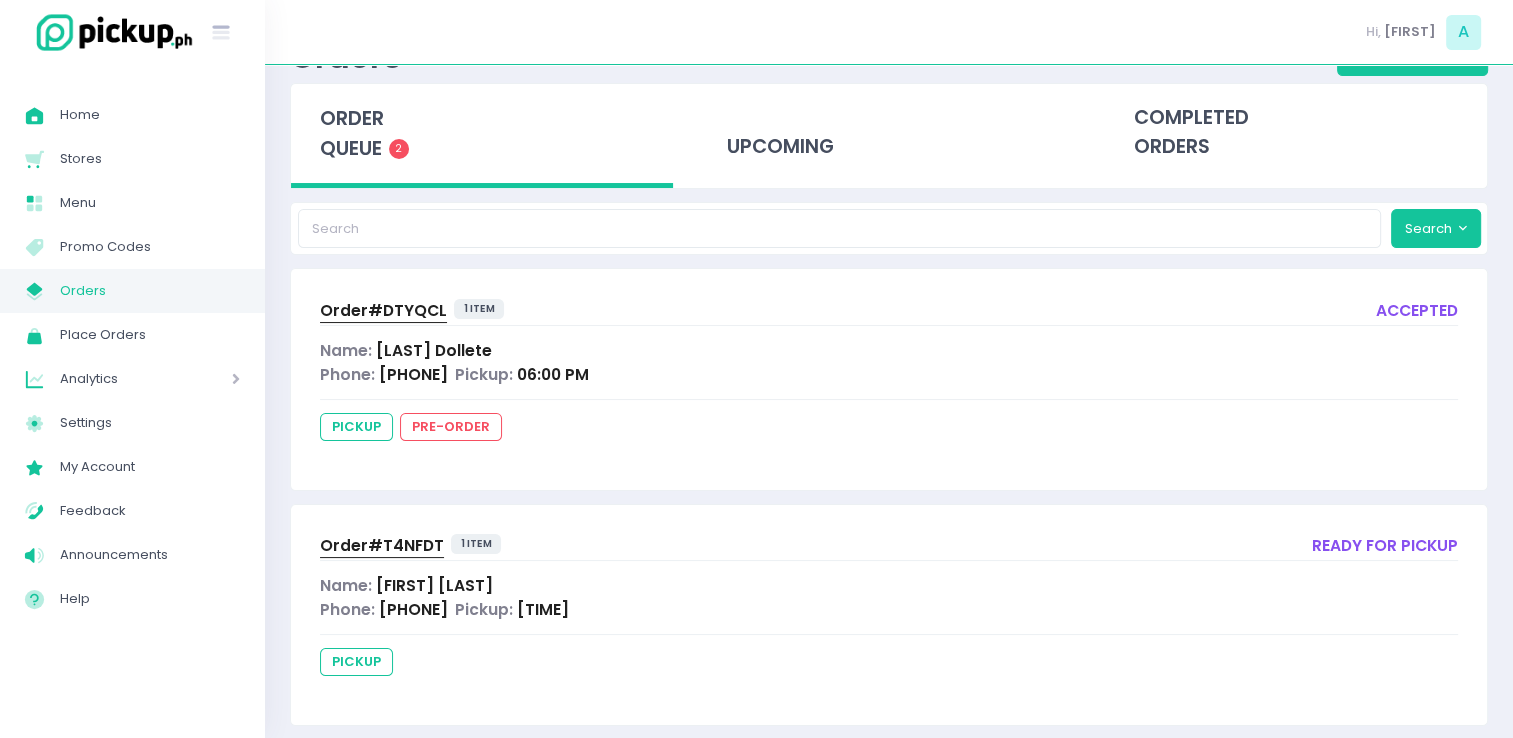 scroll, scrollTop: 106, scrollLeft: 0, axis: vertical 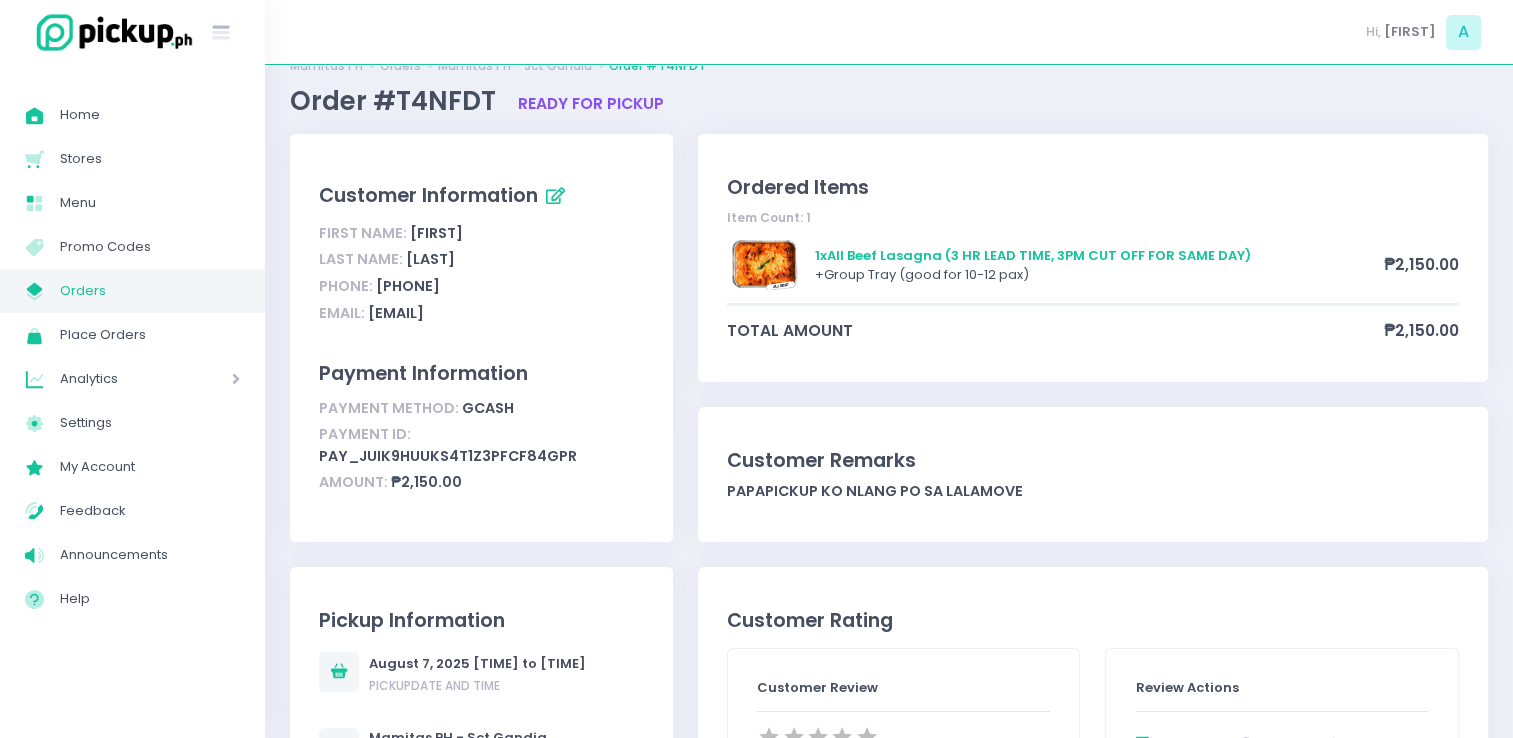 click on "Orders" at bounding box center [150, 291] 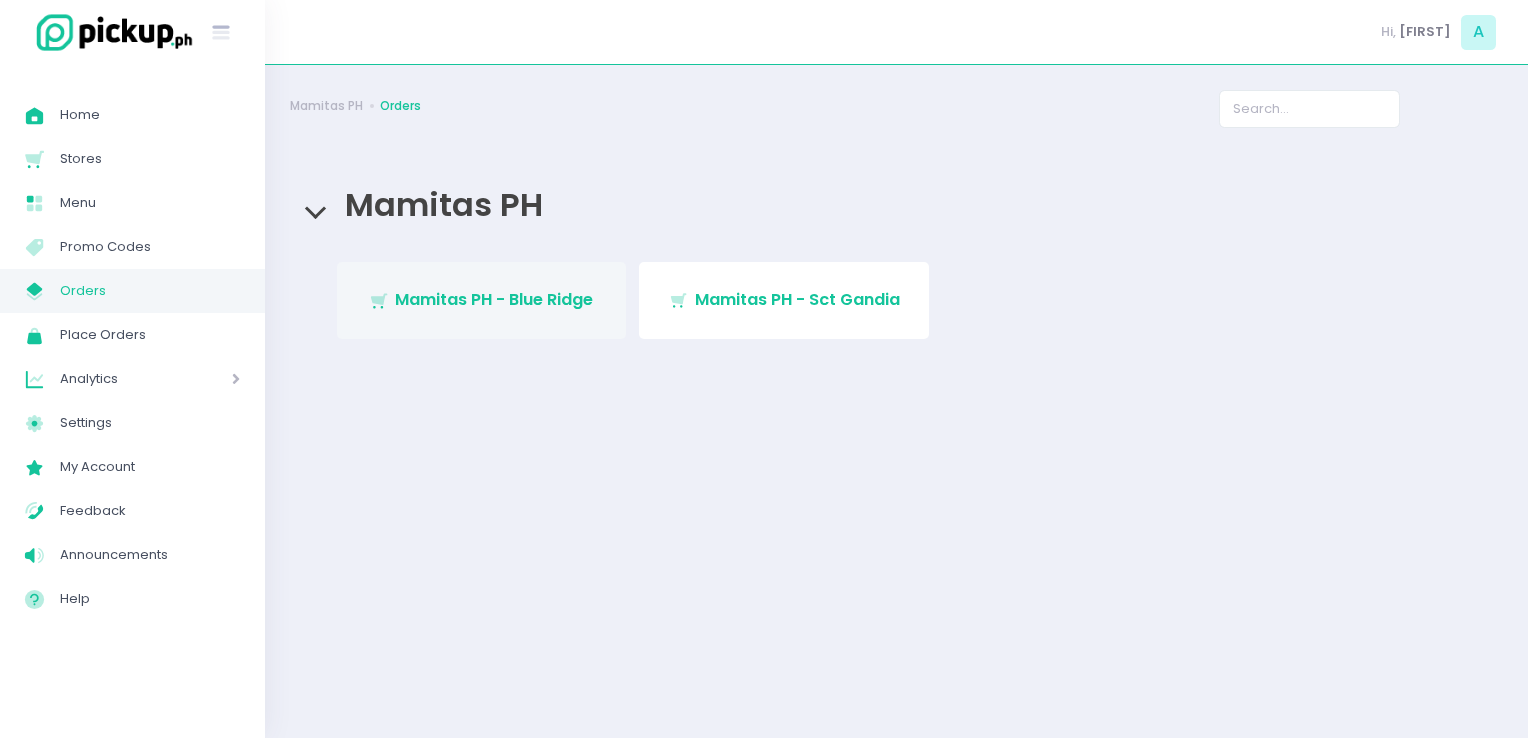 click on "Stockholm-icons / Shopping / Cart1 Created with Sketch. Mamitas PH - Blue Ridge" at bounding box center (482, 300) 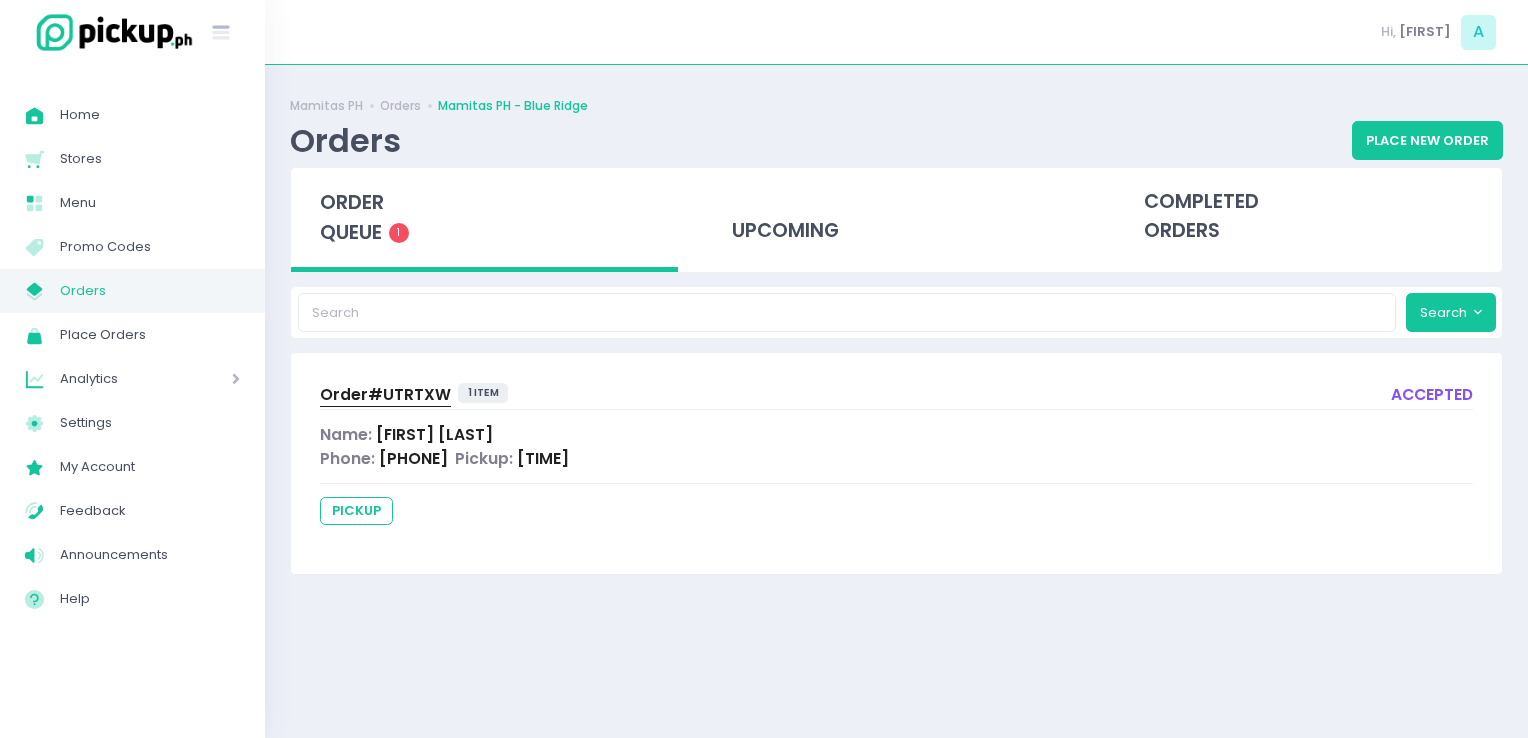 click on "Orders" at bounding box center (150, 291) 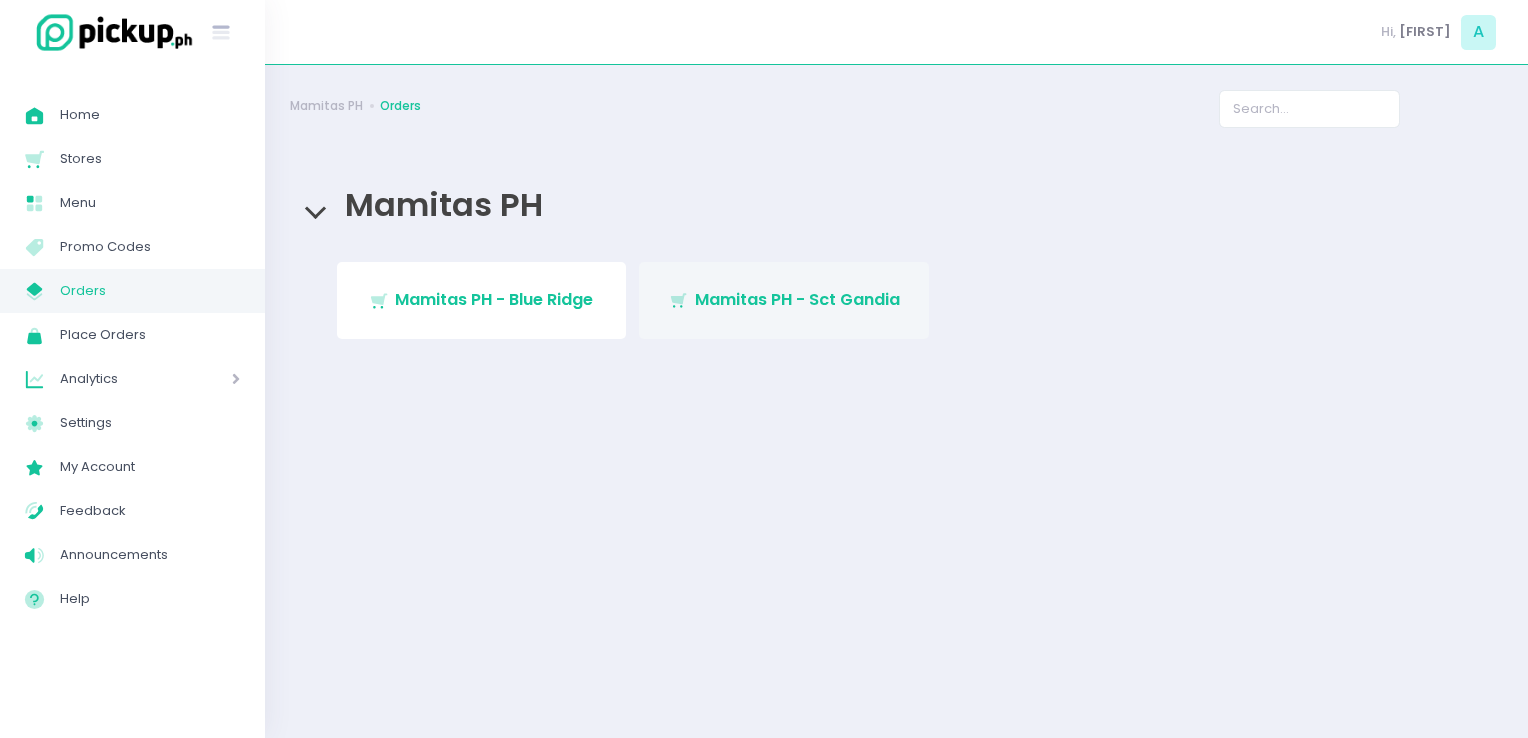 click on "Stockholm-icons / Shopping / Cart1 Created with Sketch. Mamitas PH - Sct Gandia" at bounding box center (784, 300) 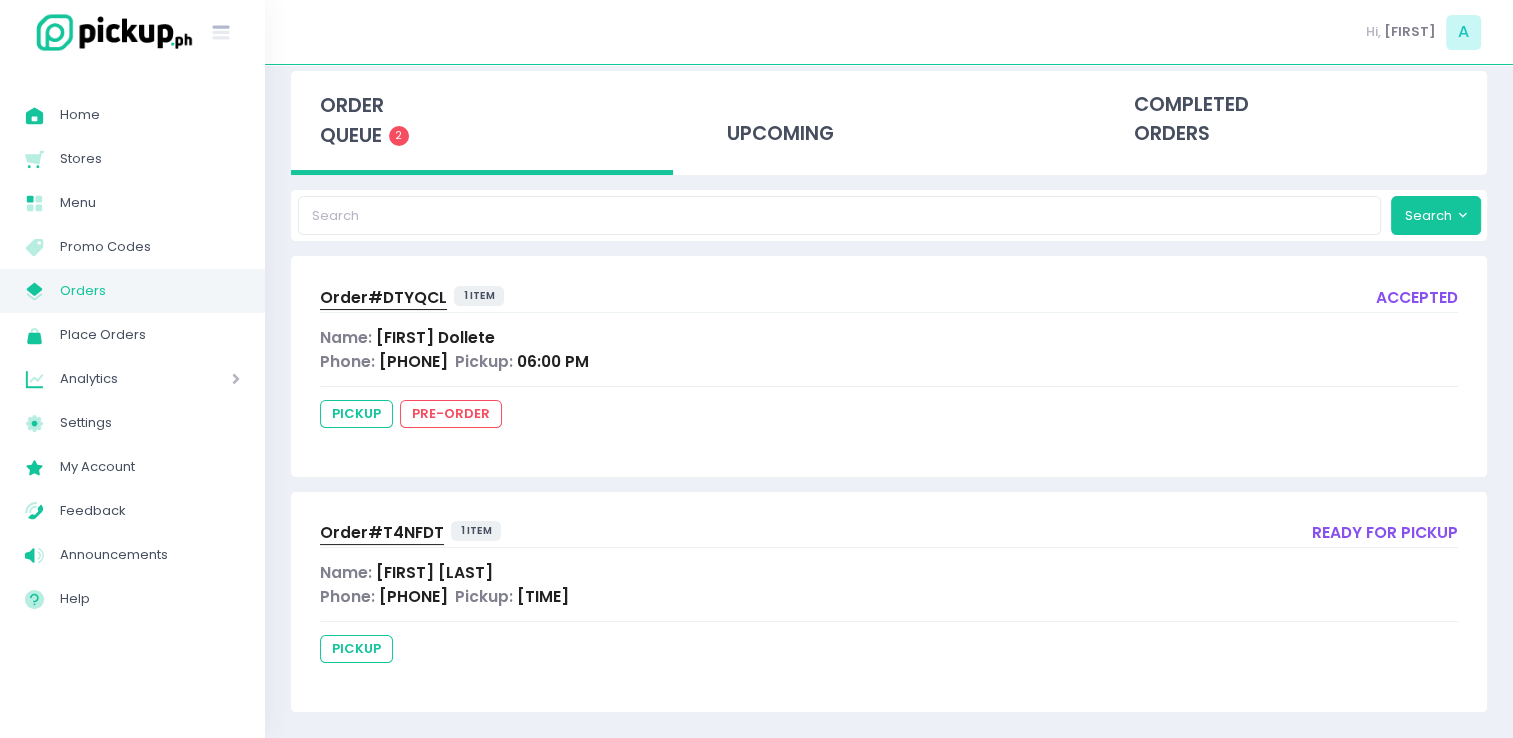 scroll, scrollTop: 106, scrollLeft: 0, axis: vertical 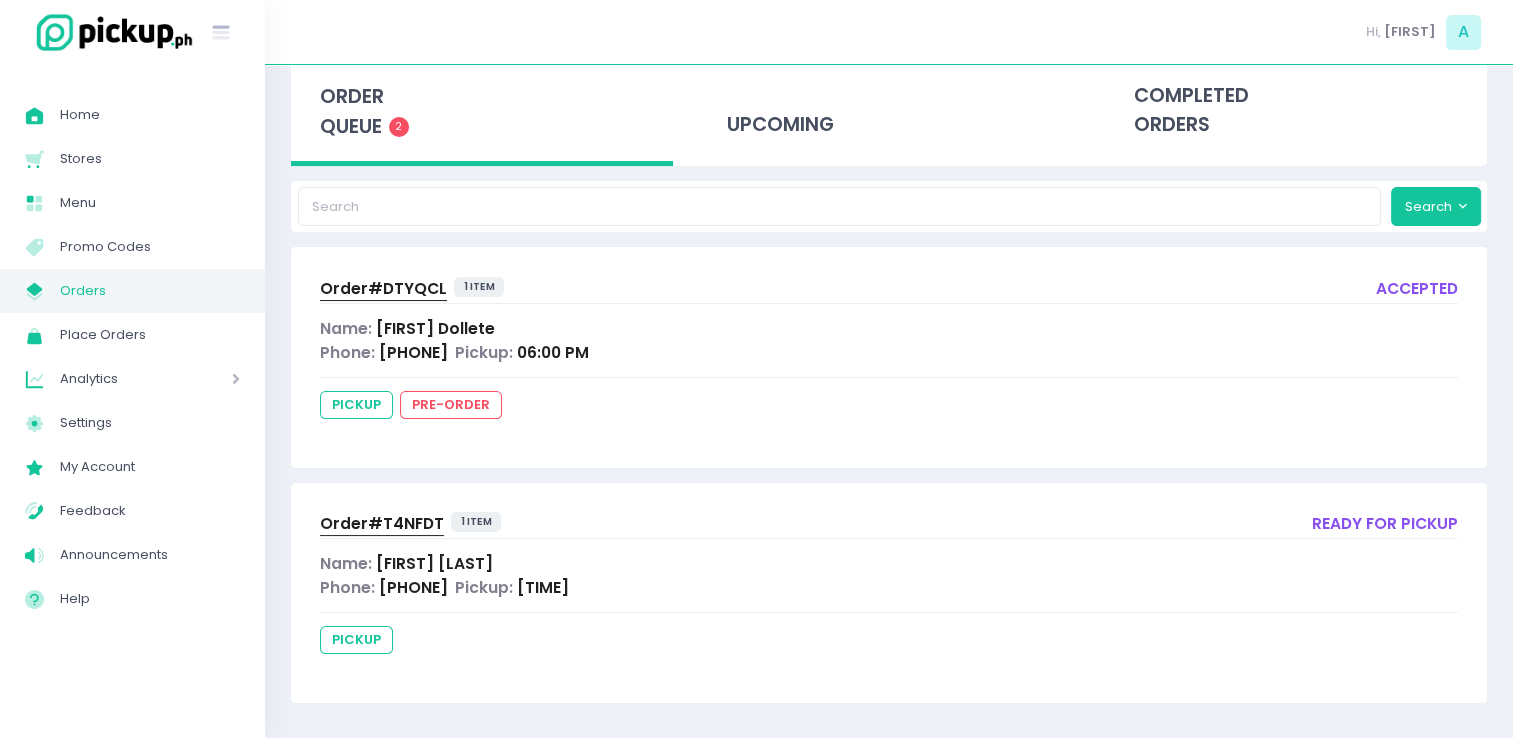 click on "Order# T4NFDT" at bounding box center (382, 523) 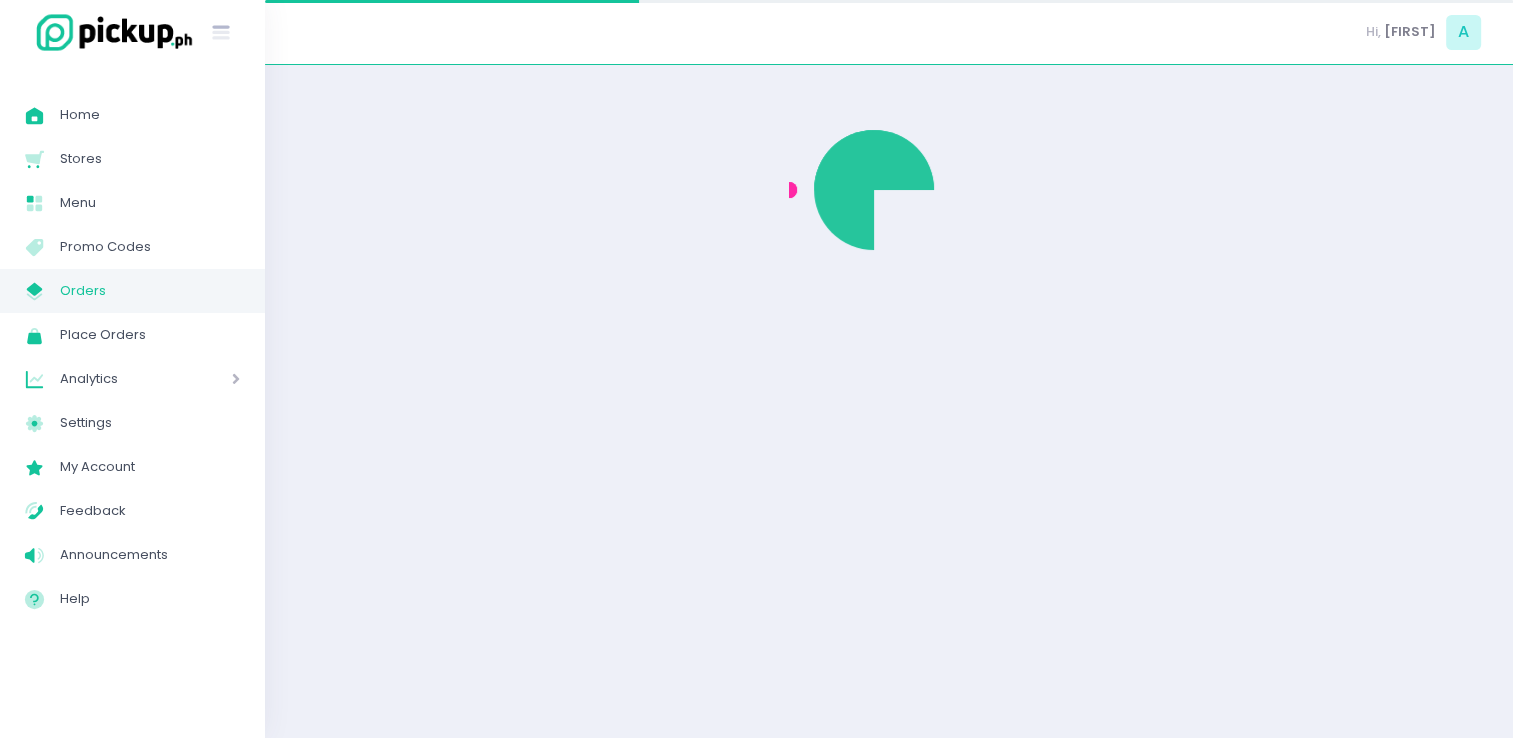 scroll, scrollTop: 0, scrollLeft: 0, axis: both 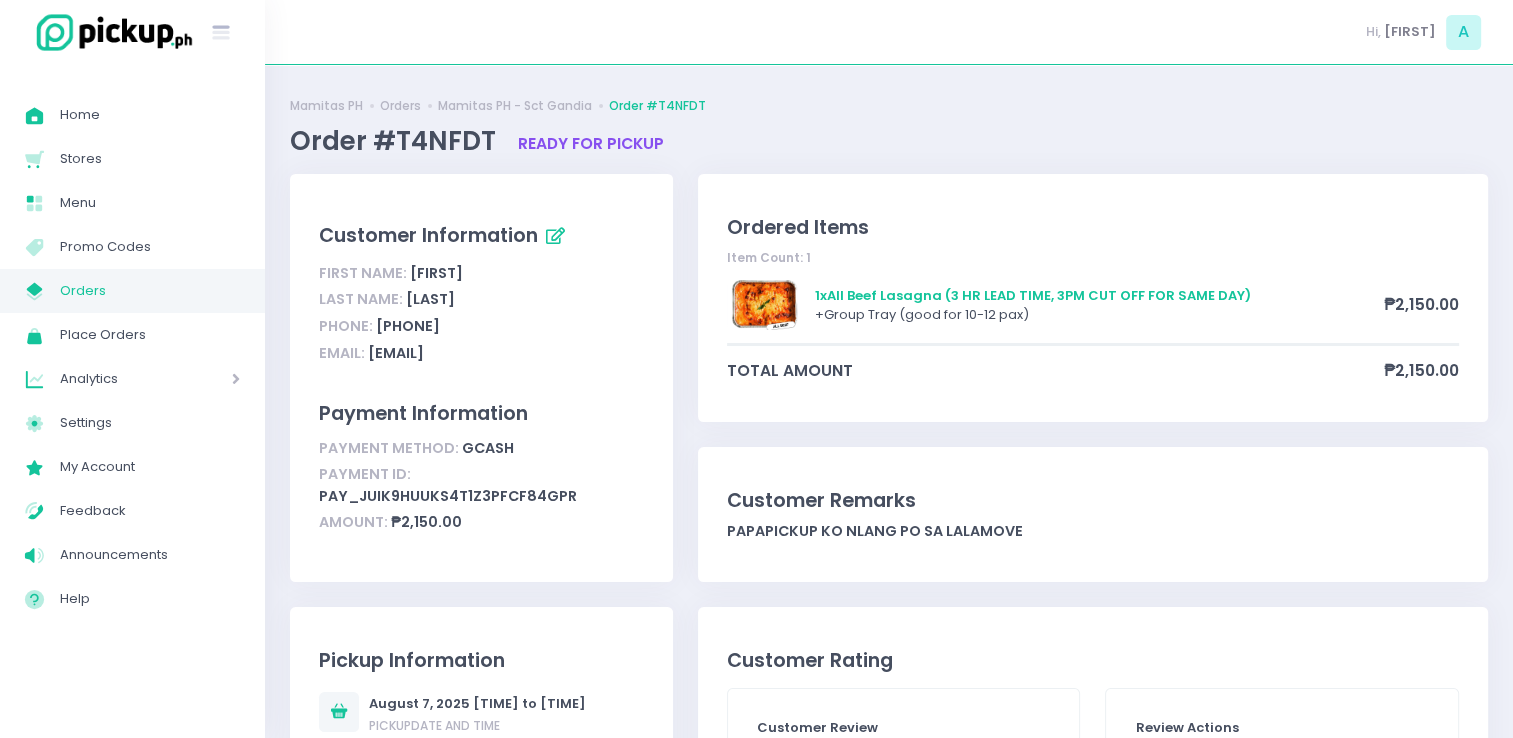 click on "Orders" at bounding box center (150, 291) 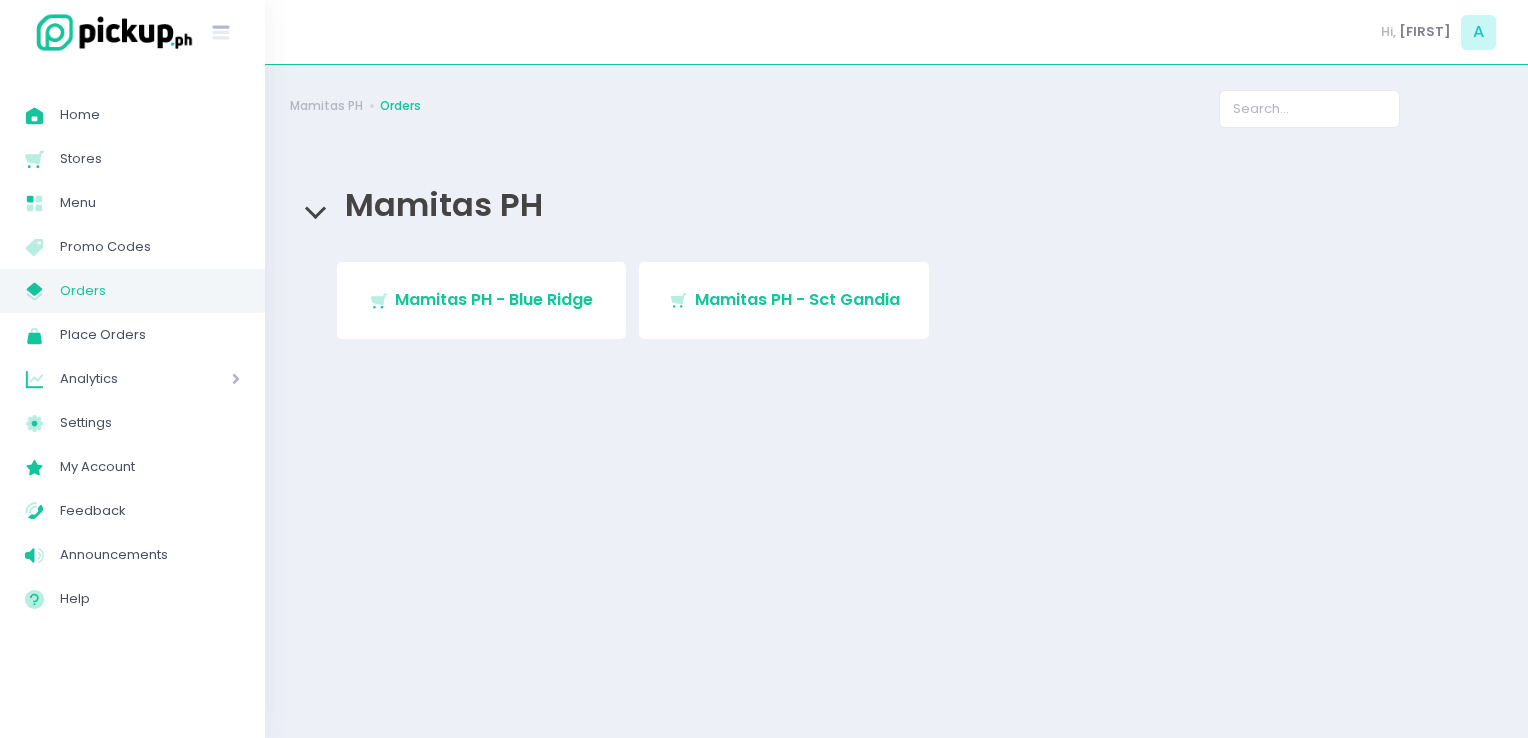 click on "My Store Created with Sketch. Orders" at bounding box center [132, 291] 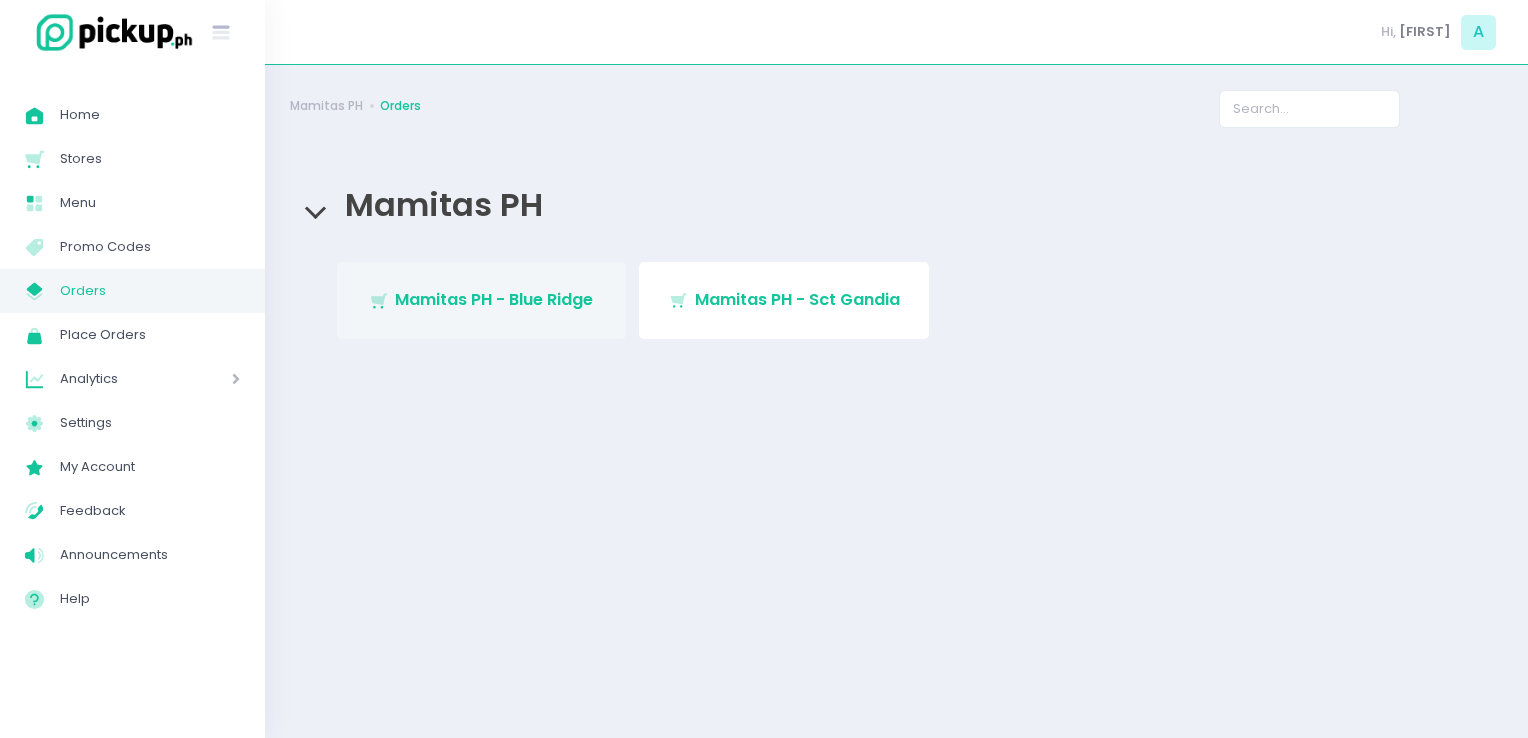 click on "Stockholm-icons / Shopping / Cart1 Created with Sketch. Mamitas PH - Blue Ridge" at bounding box center [482, 300] 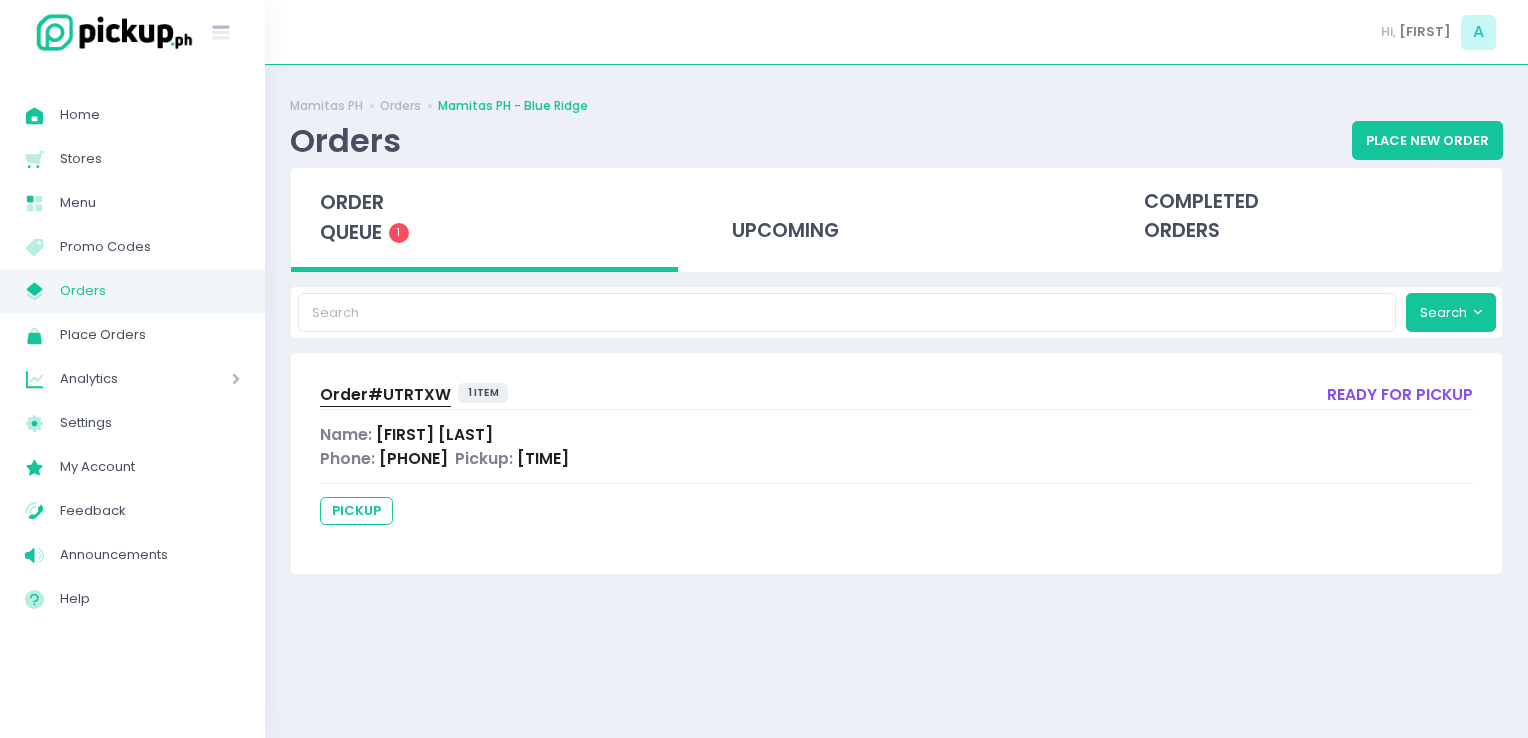 click on "Order# UTRTXW" at bounding box center [385, 394] 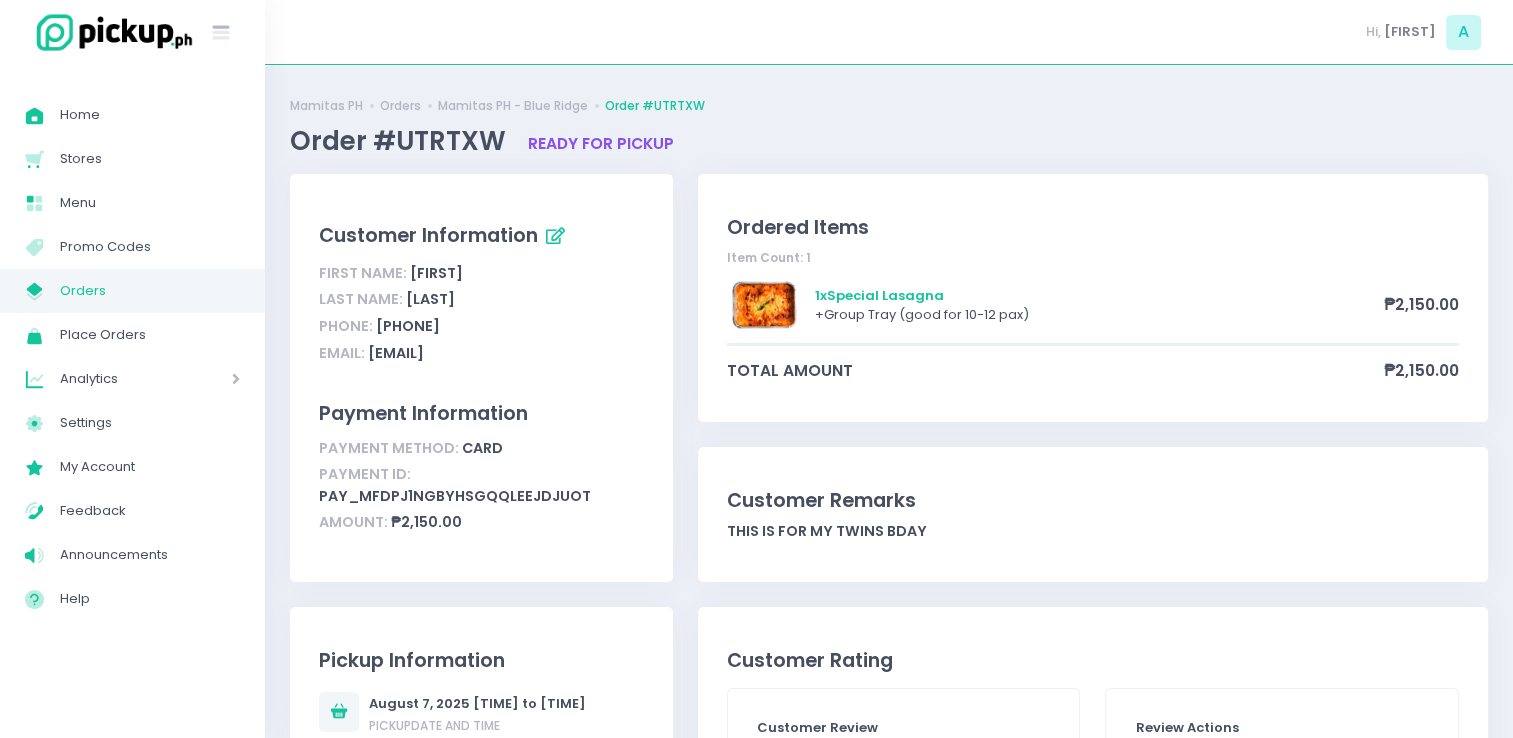 click on "Orders" at bounding box center (150, 291) 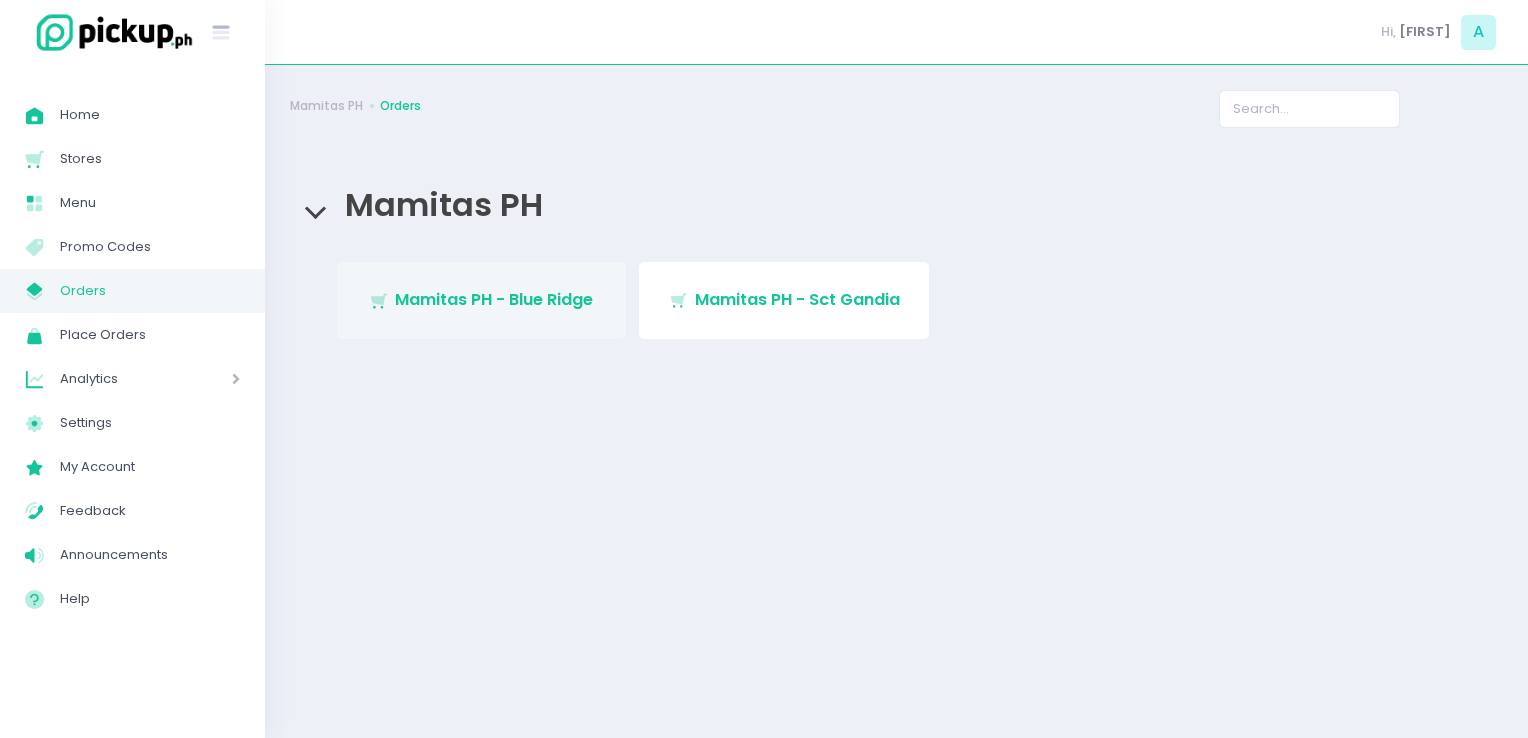 click on "Stockholm-icons / Shopping / Cart1 Created with Sketch. Mamitas PH - Blue Ridge" at bounding box center [482, 300] 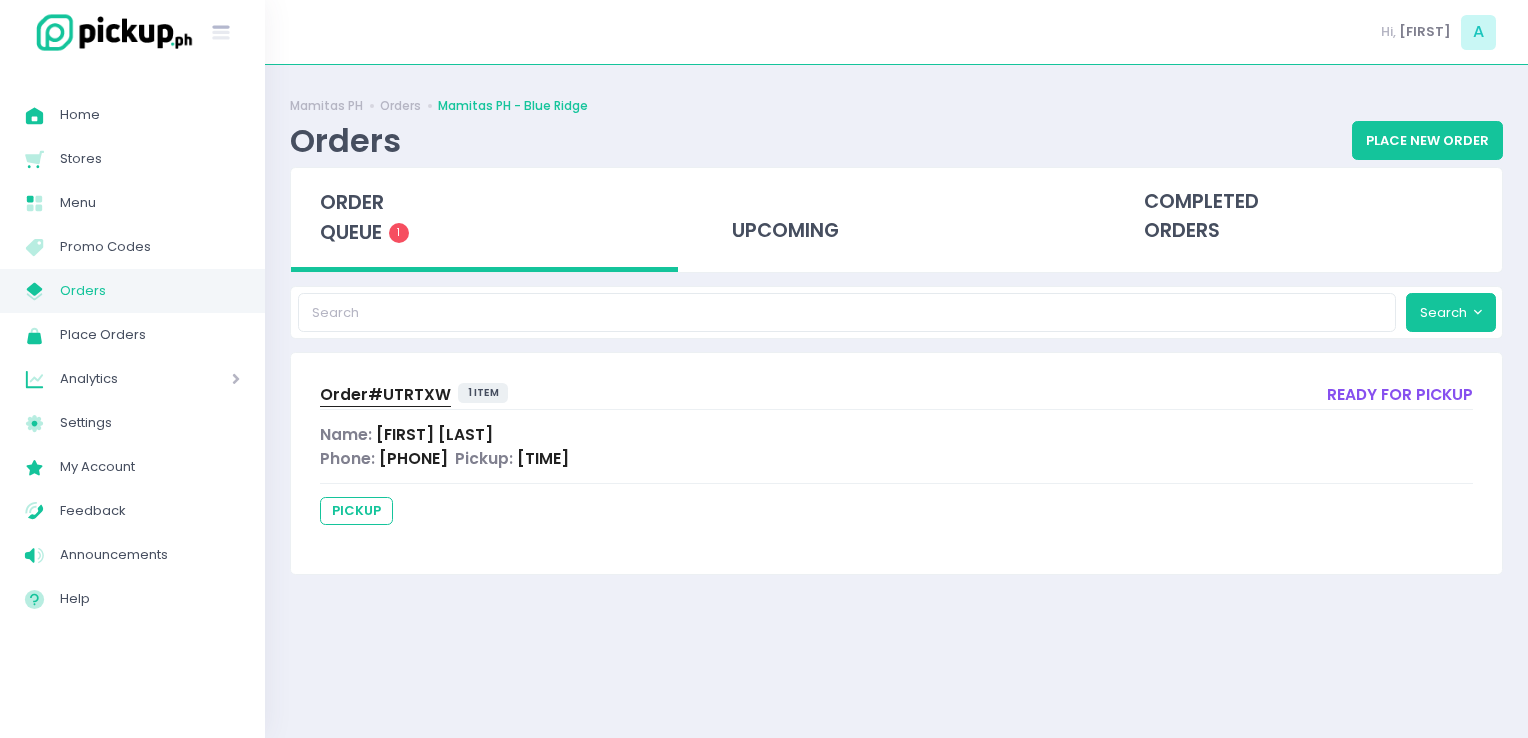 click on "Orders" at bounding box center (150, 291) 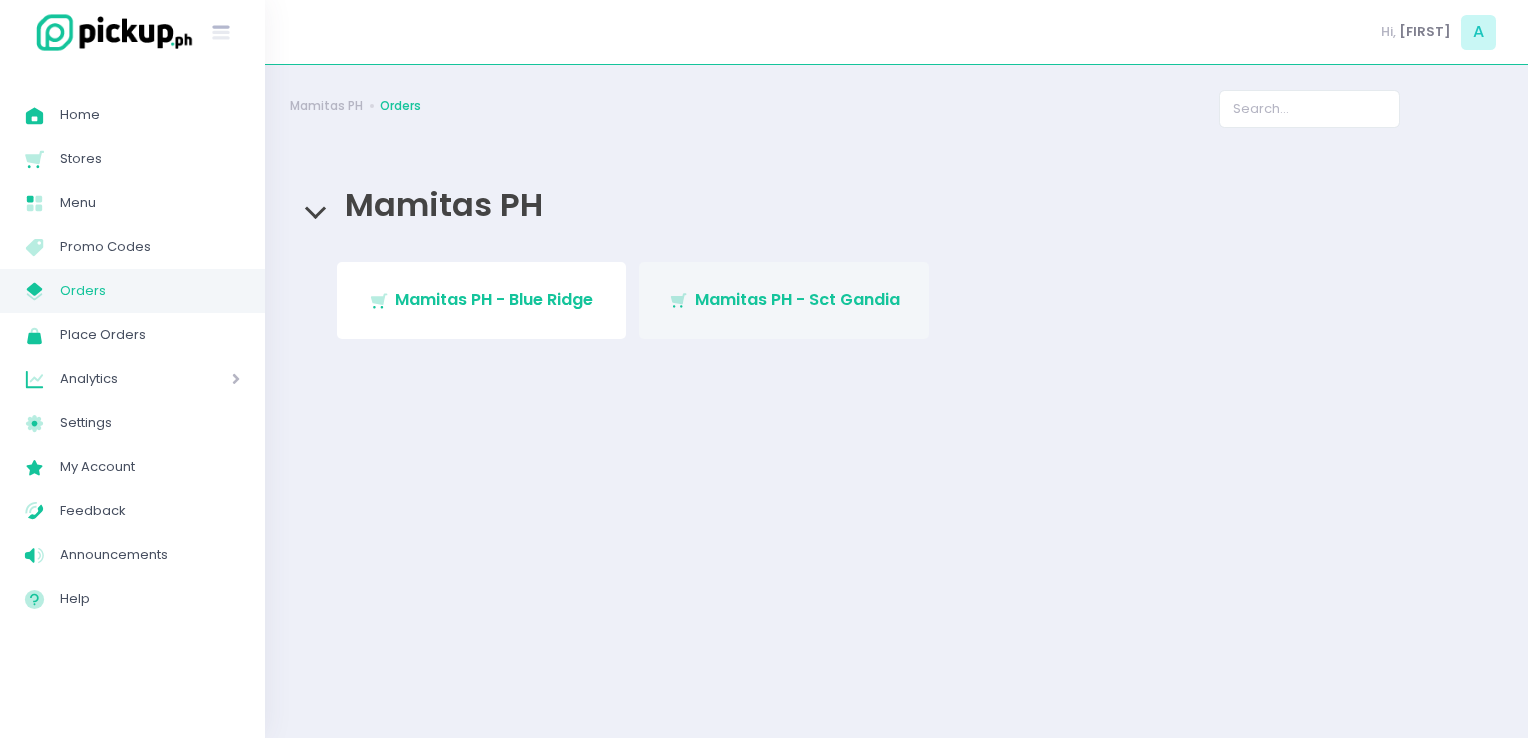 click on "Mamitas PH - Sct Gandia" at bounding box center [797, 299] 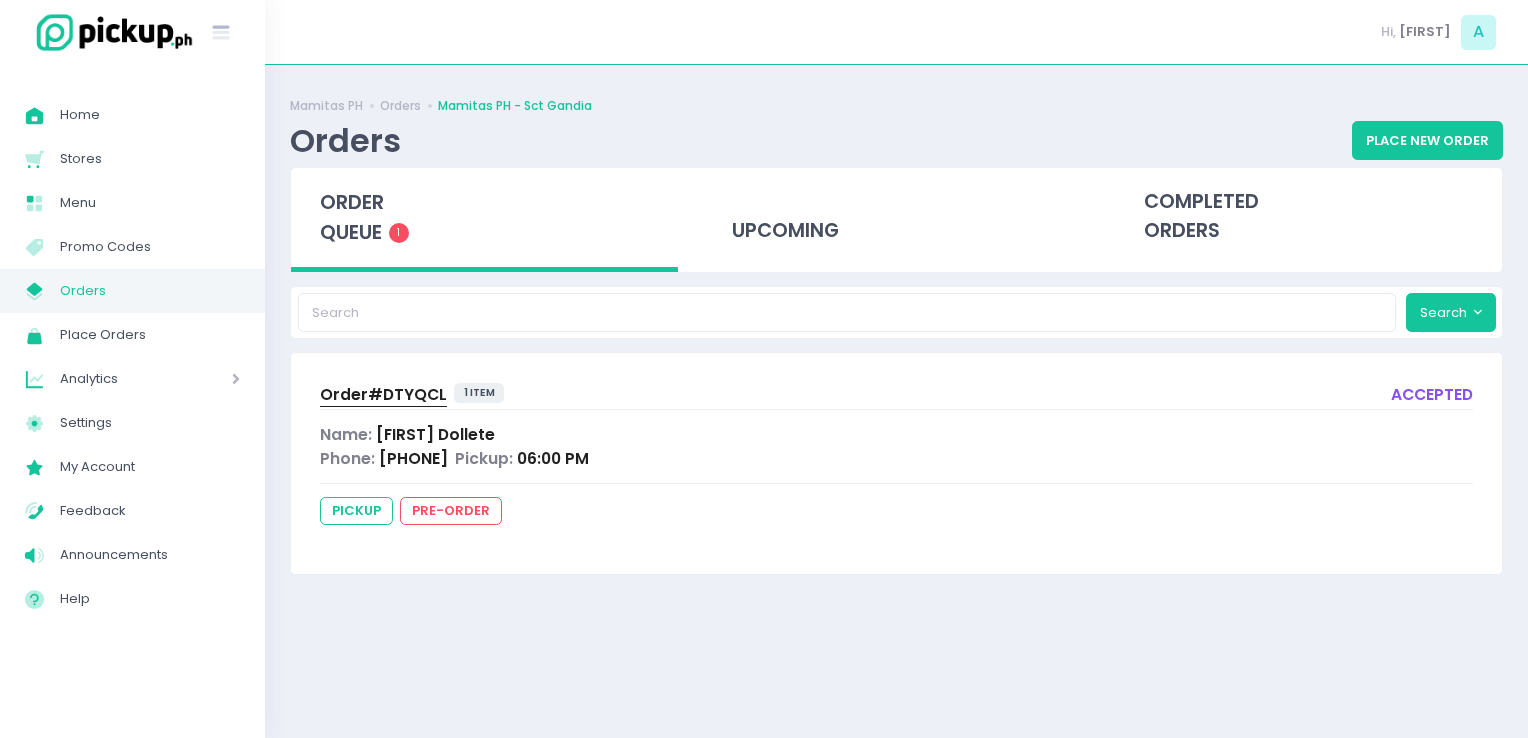 click on "Orders" at bounding box center (150, 291) 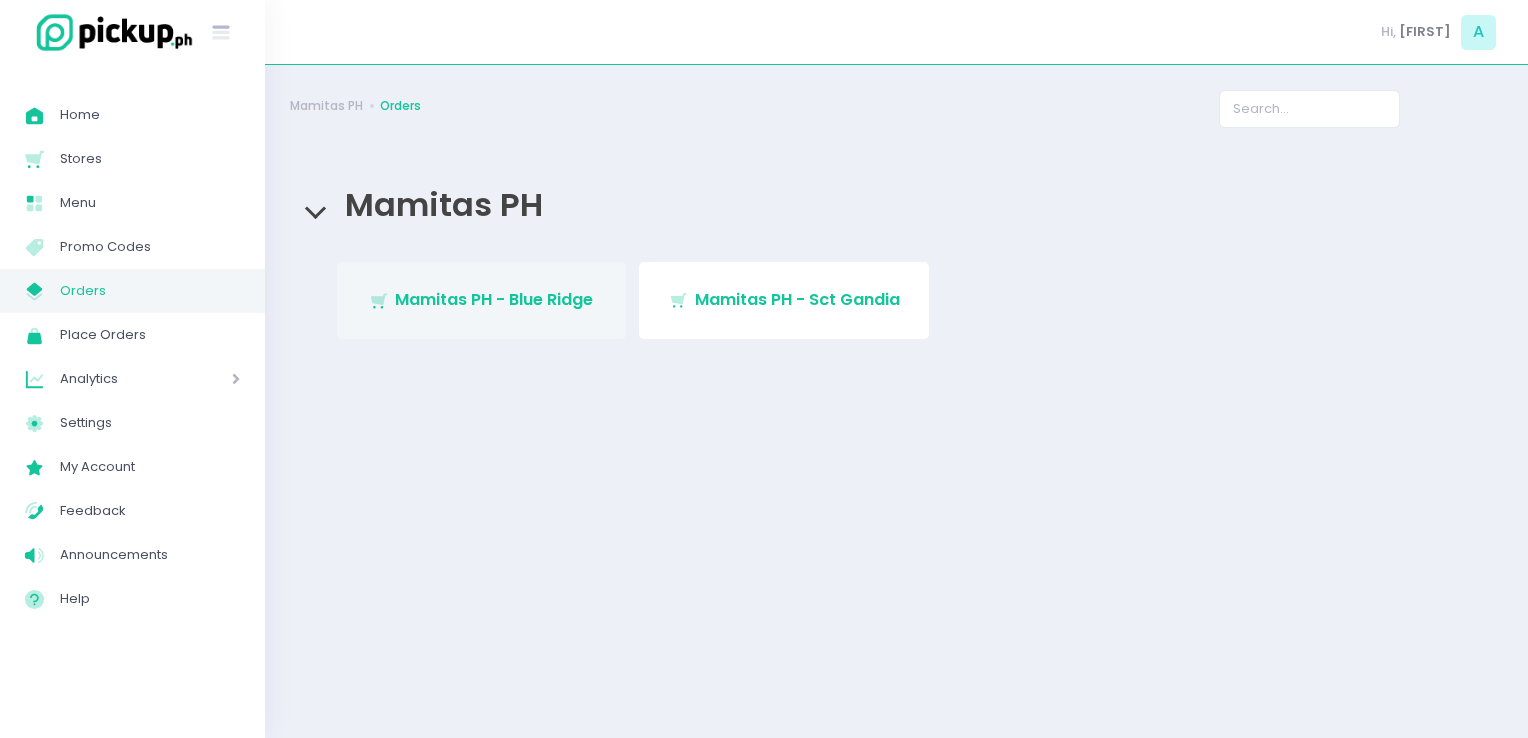 click on "Stockholm-icons / Shopping / Cart1 Created with Sketch. Mamitas PH - Blue Ridge" at bounding box center [482, 300] 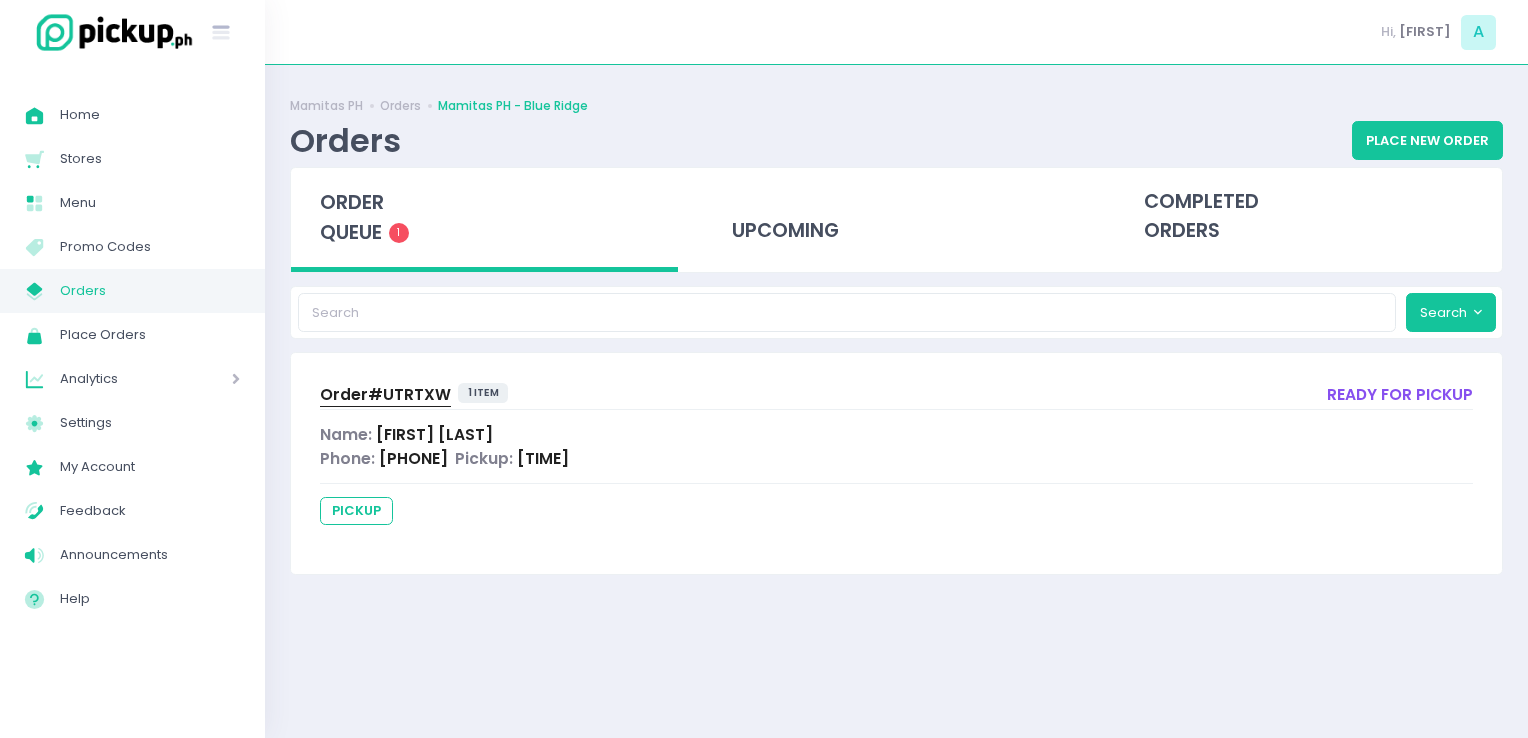click on "Orders" at bounding box center (150, 291) 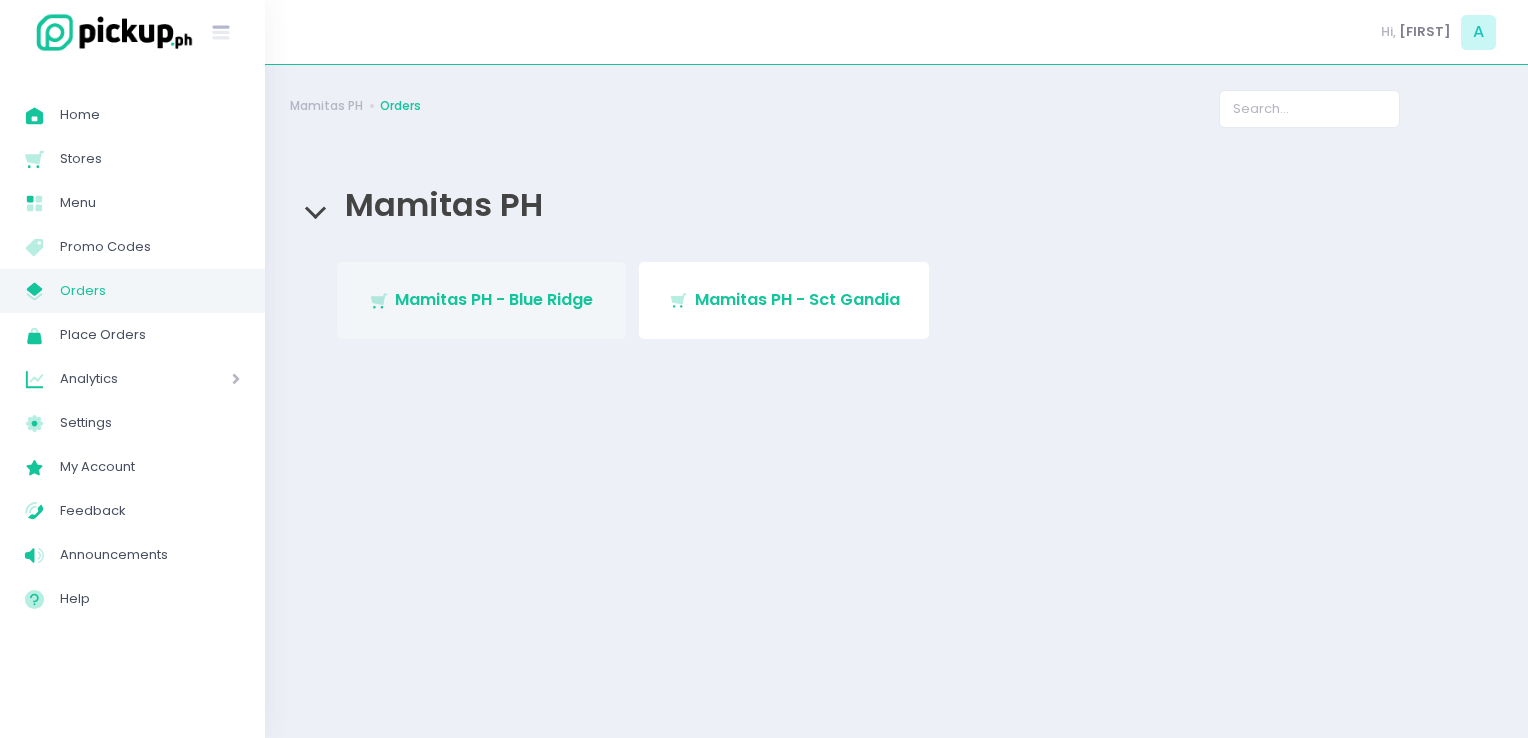 click on "Mamitas PH - Blue Ridge" at bounding box center [494, 299] 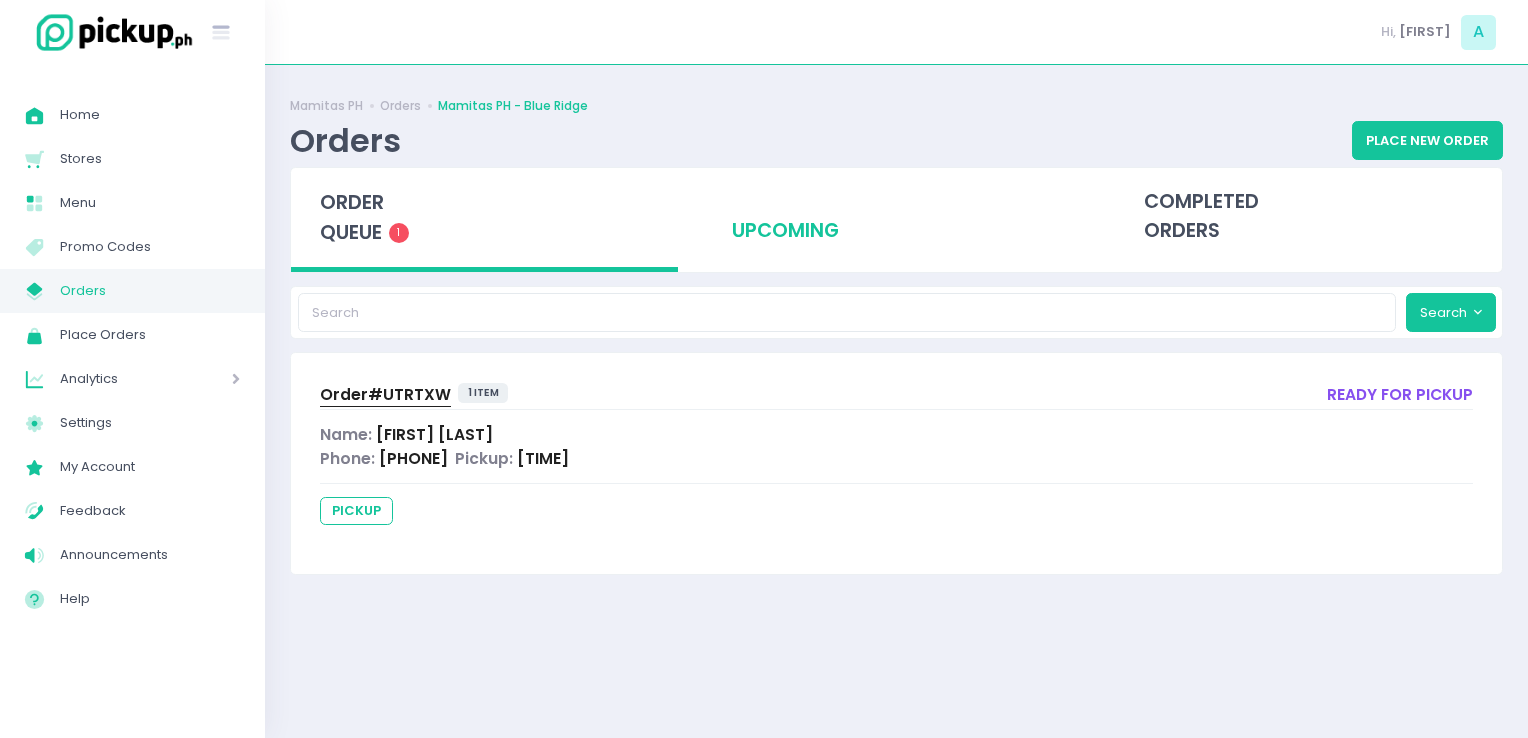 click on "upcoming" at bounding box center [896, 217] 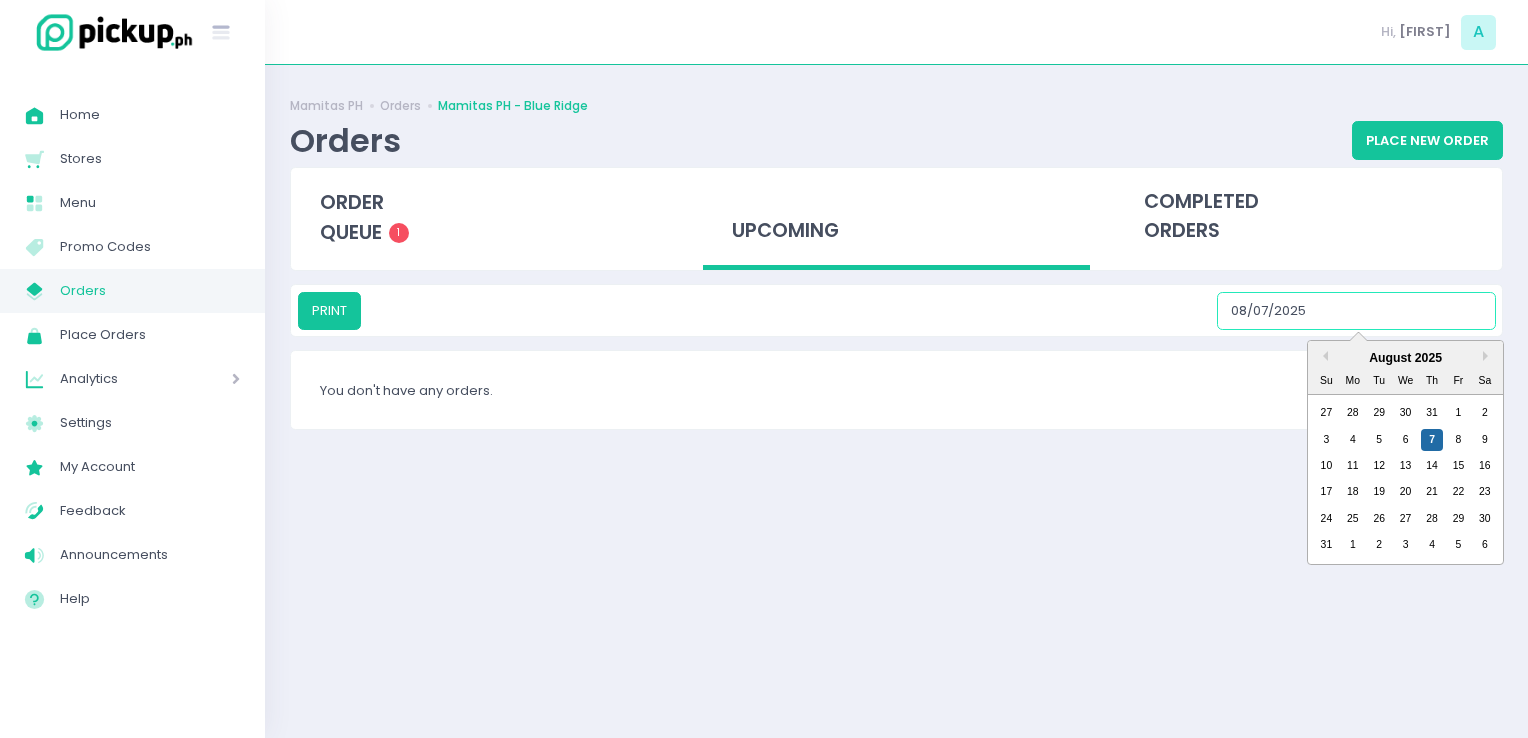 click on "08/07/2025" at bounding box center (1356, 311) 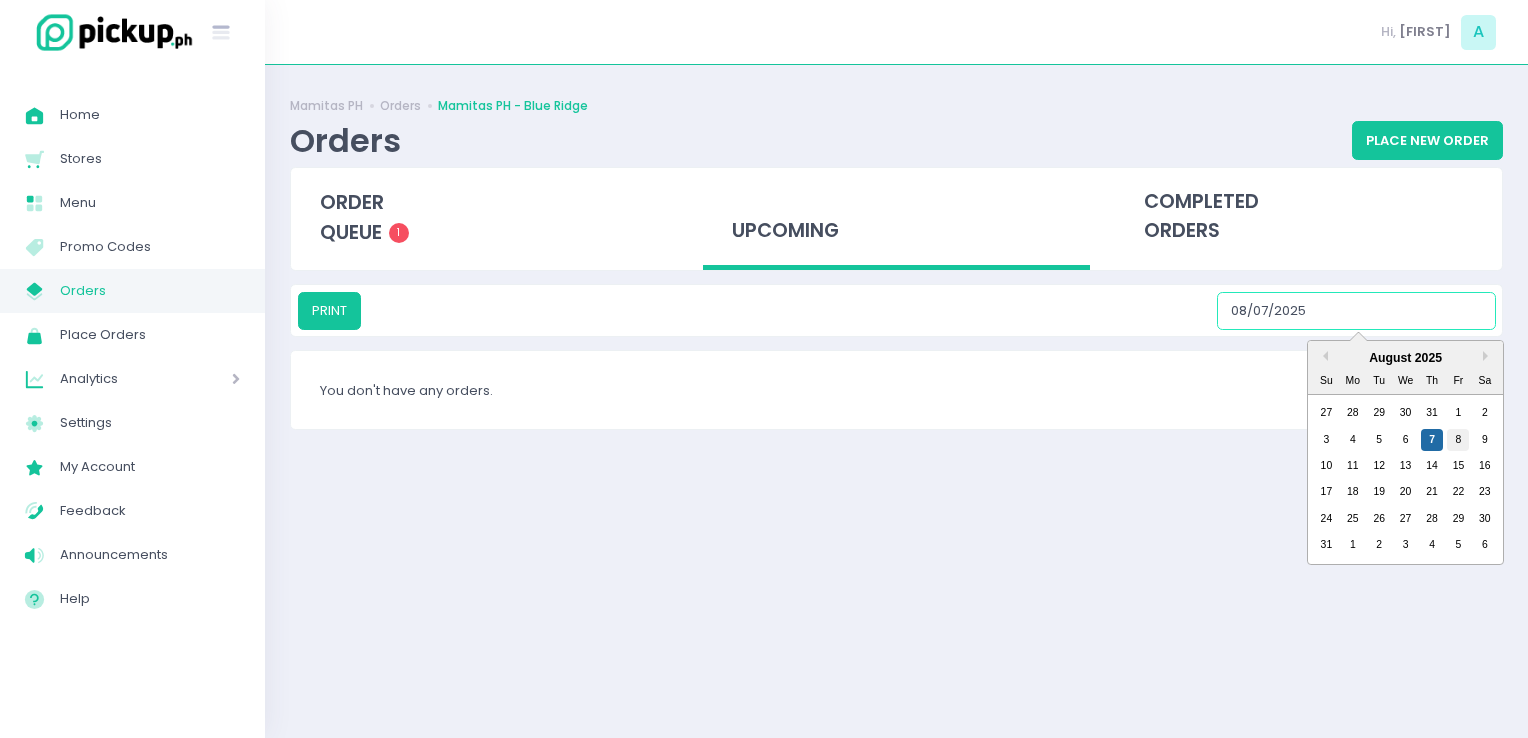 click on "8" at bounding box center (1458, 440) 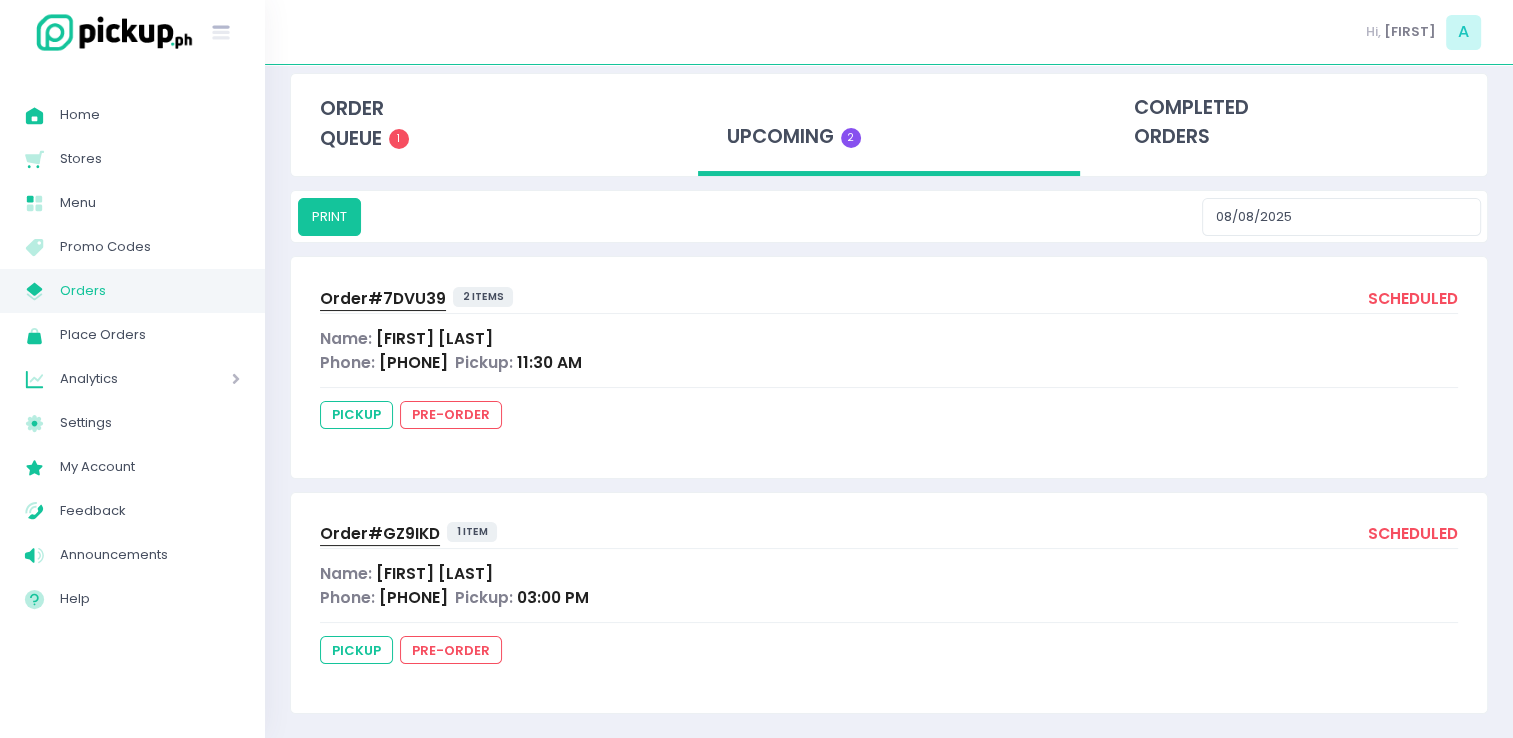 scroll, scrollTop: 104, scrollLeft: 0, axis: vertical 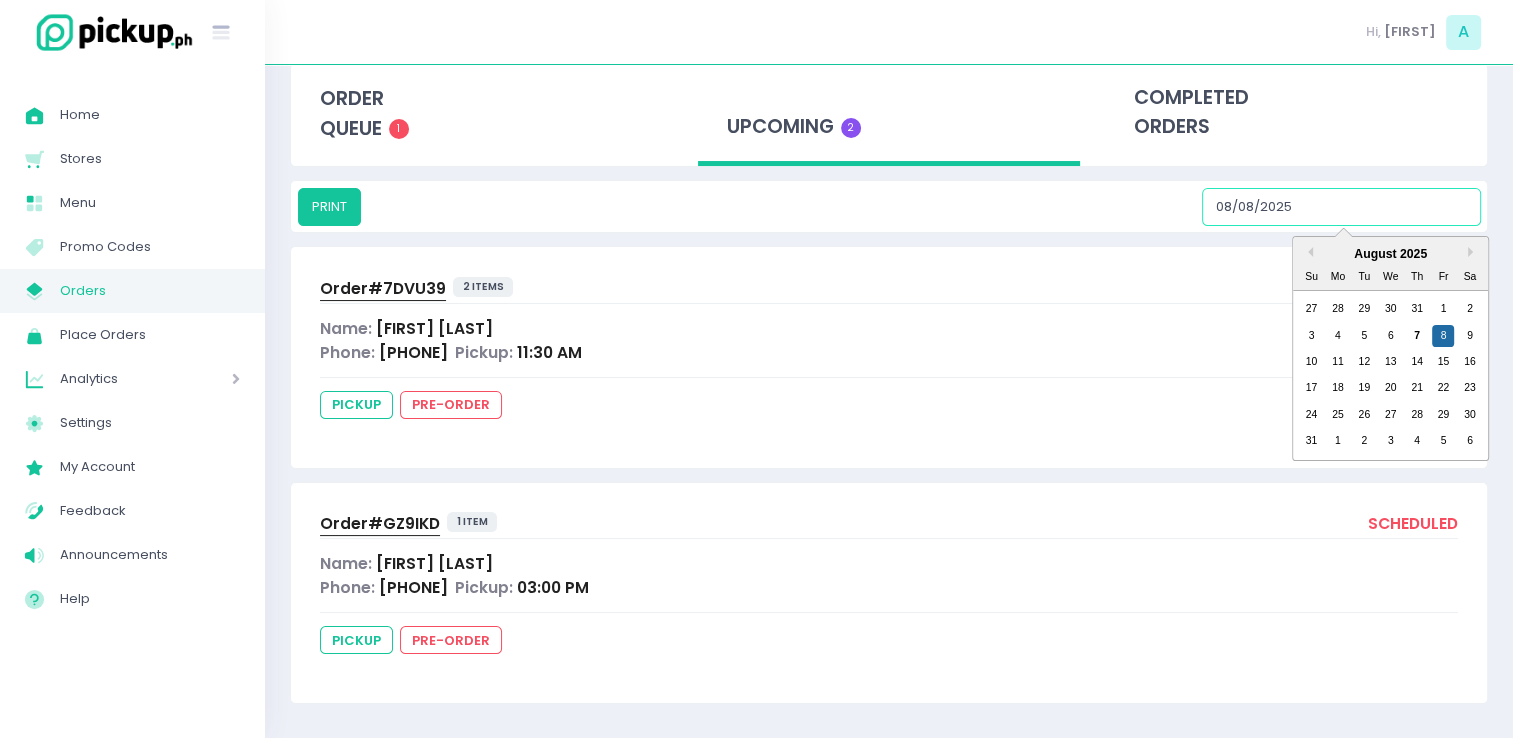 click on "08/08/2025" at bounding box center (1341, 207) 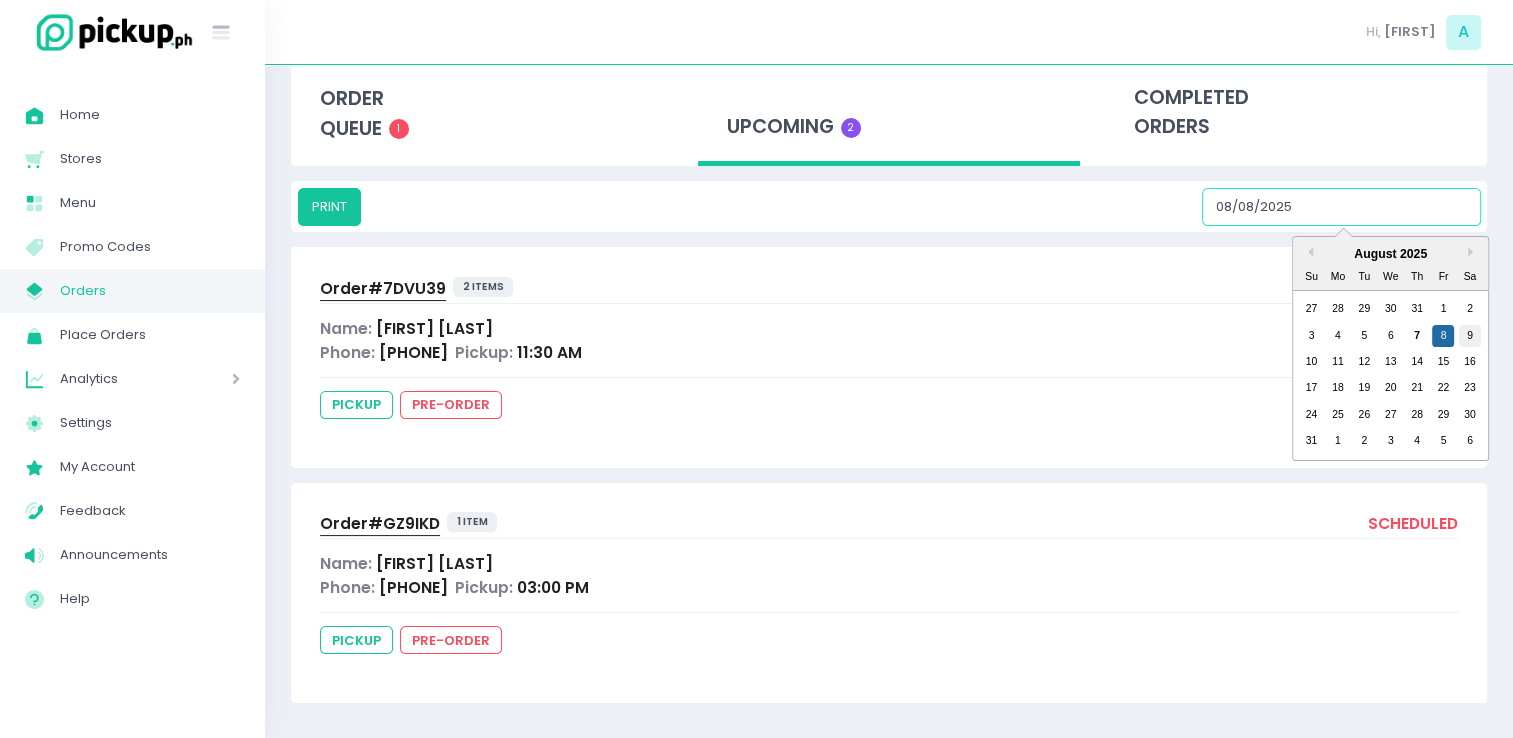 click on "9" at bounding box center (1470, 336) 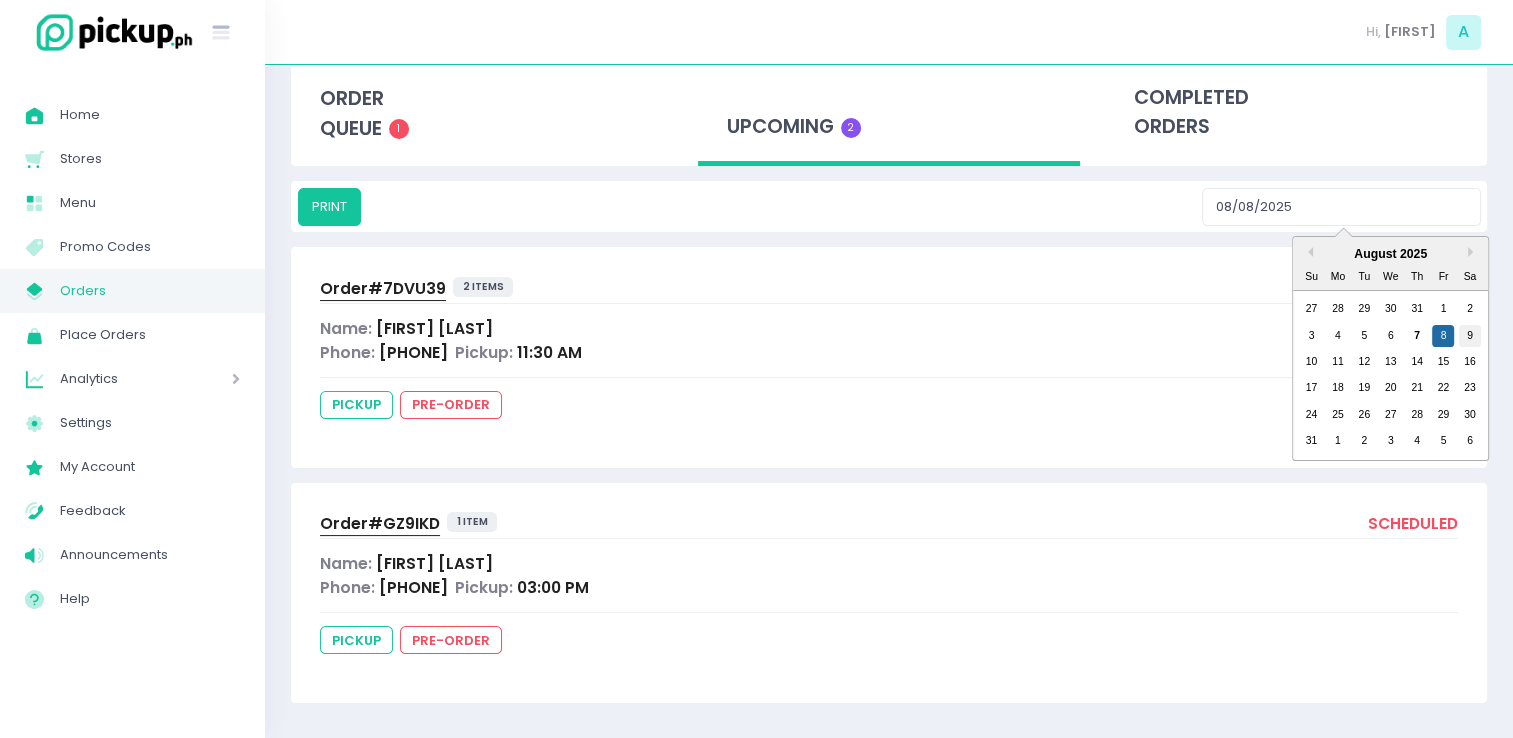 type on "08/09/2025" 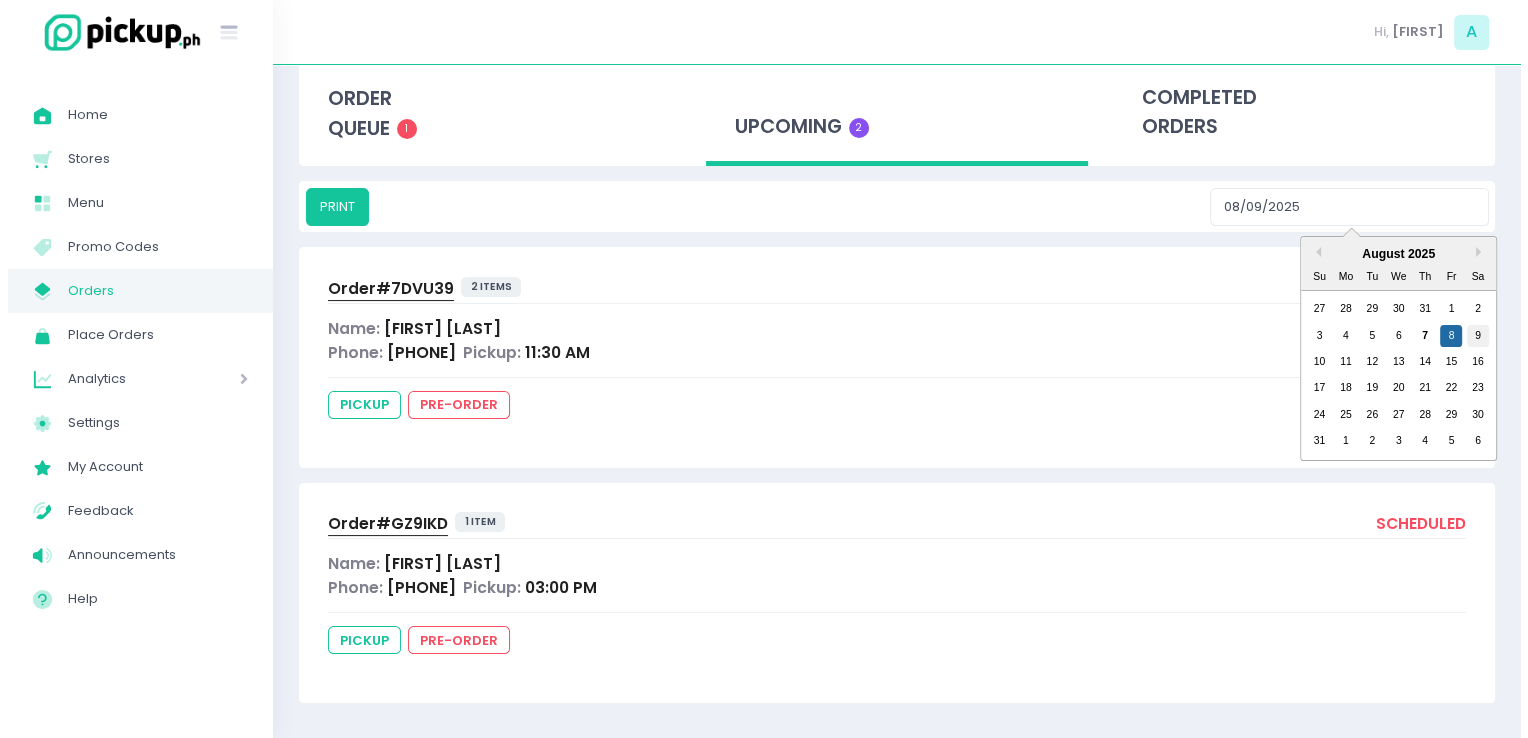 scroll, scrollTop: 0, scrollLeft: 0, axis: both 